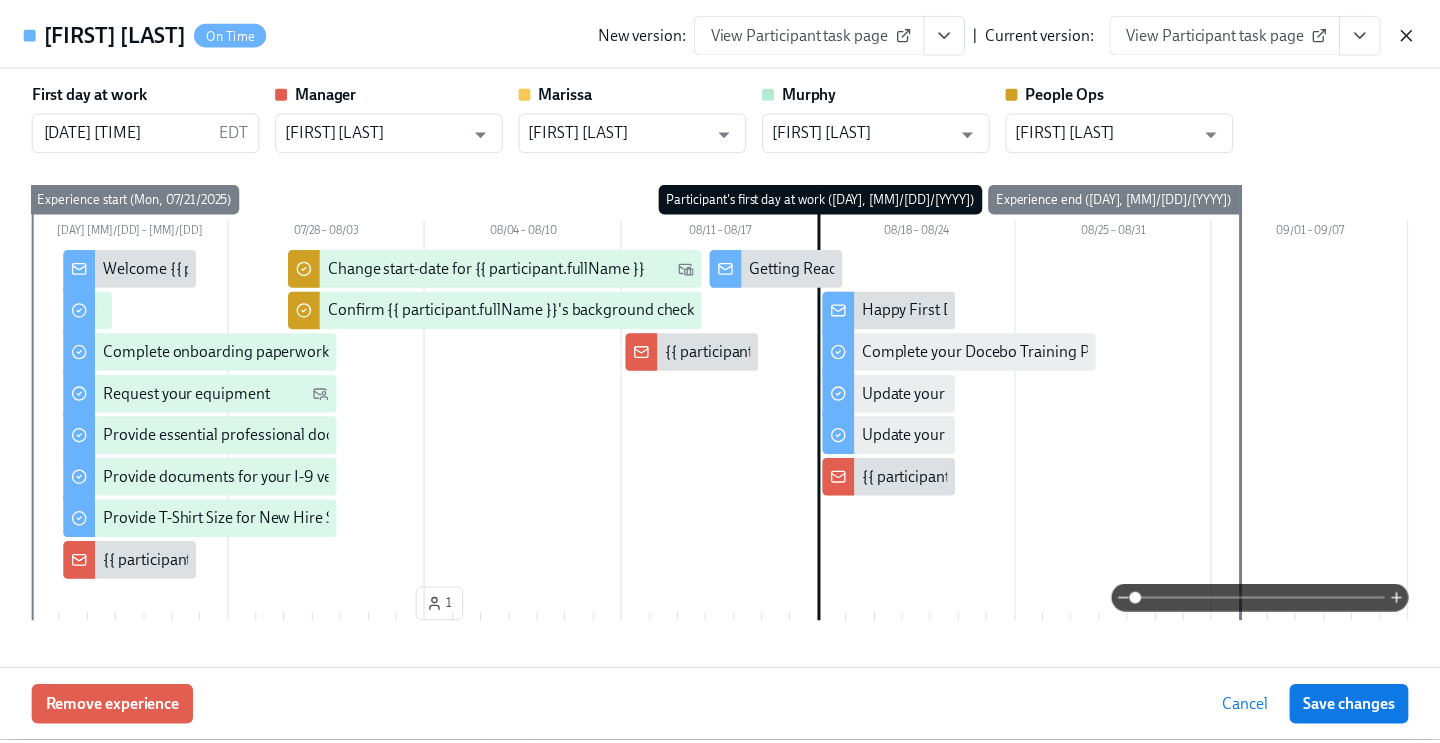 scroll, scrollTop: 0, scrollLeft: 0, axis: both 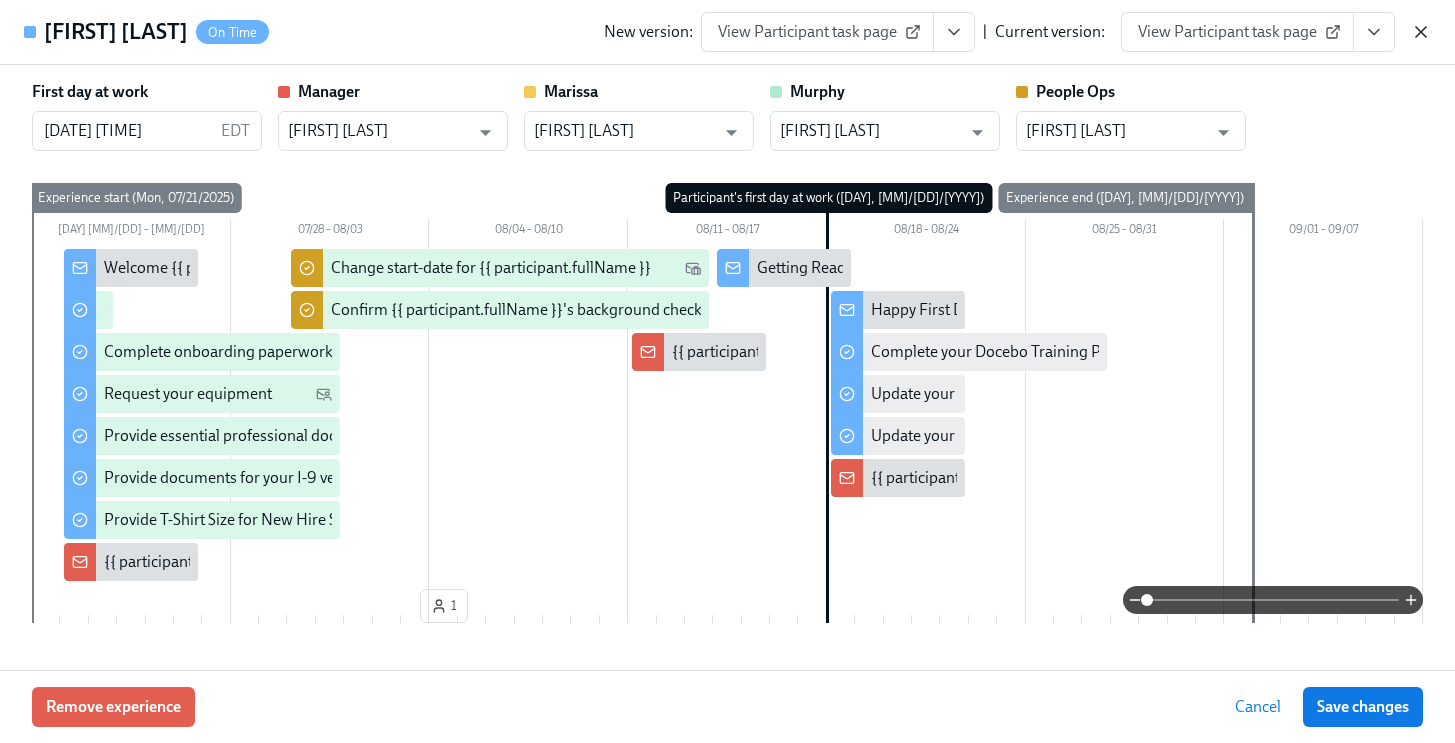 click 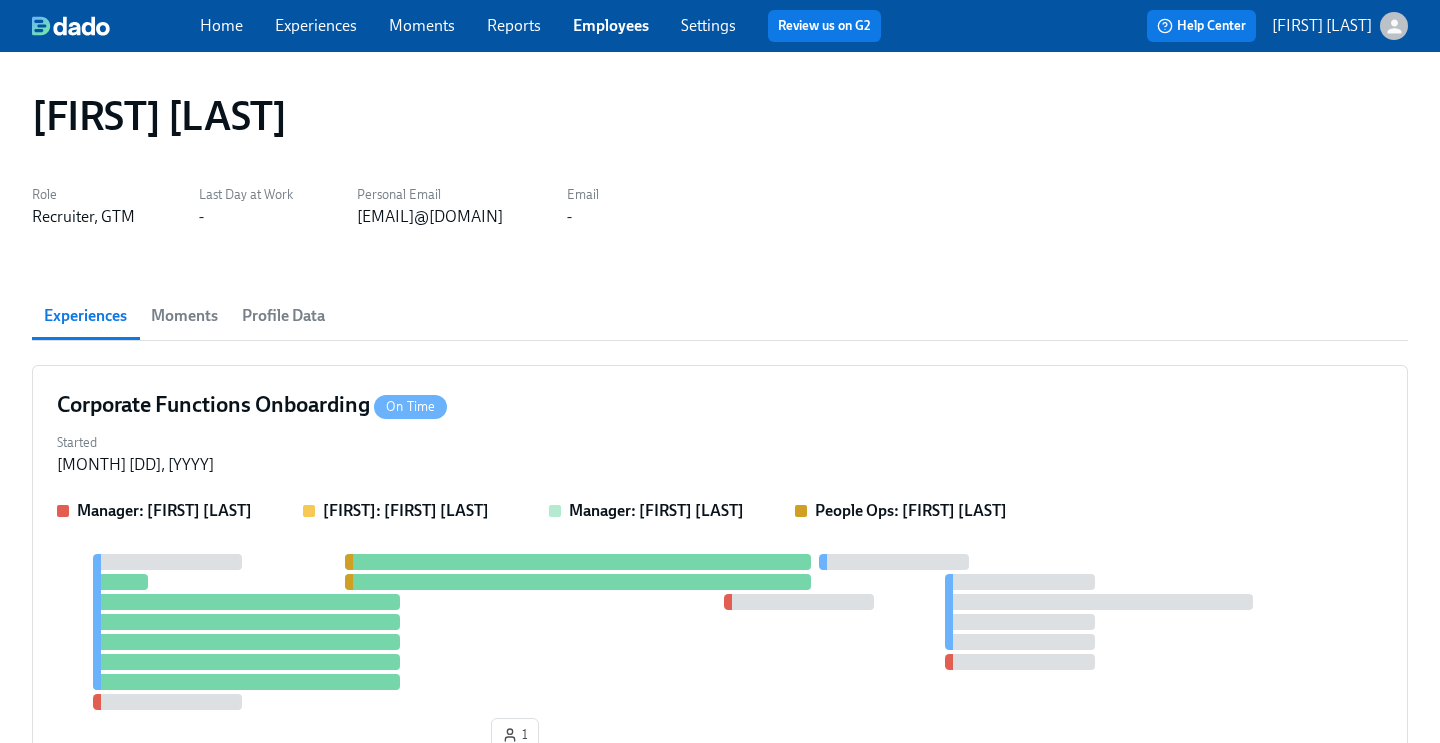 click on "Employees" at bounding box center (611, 25) 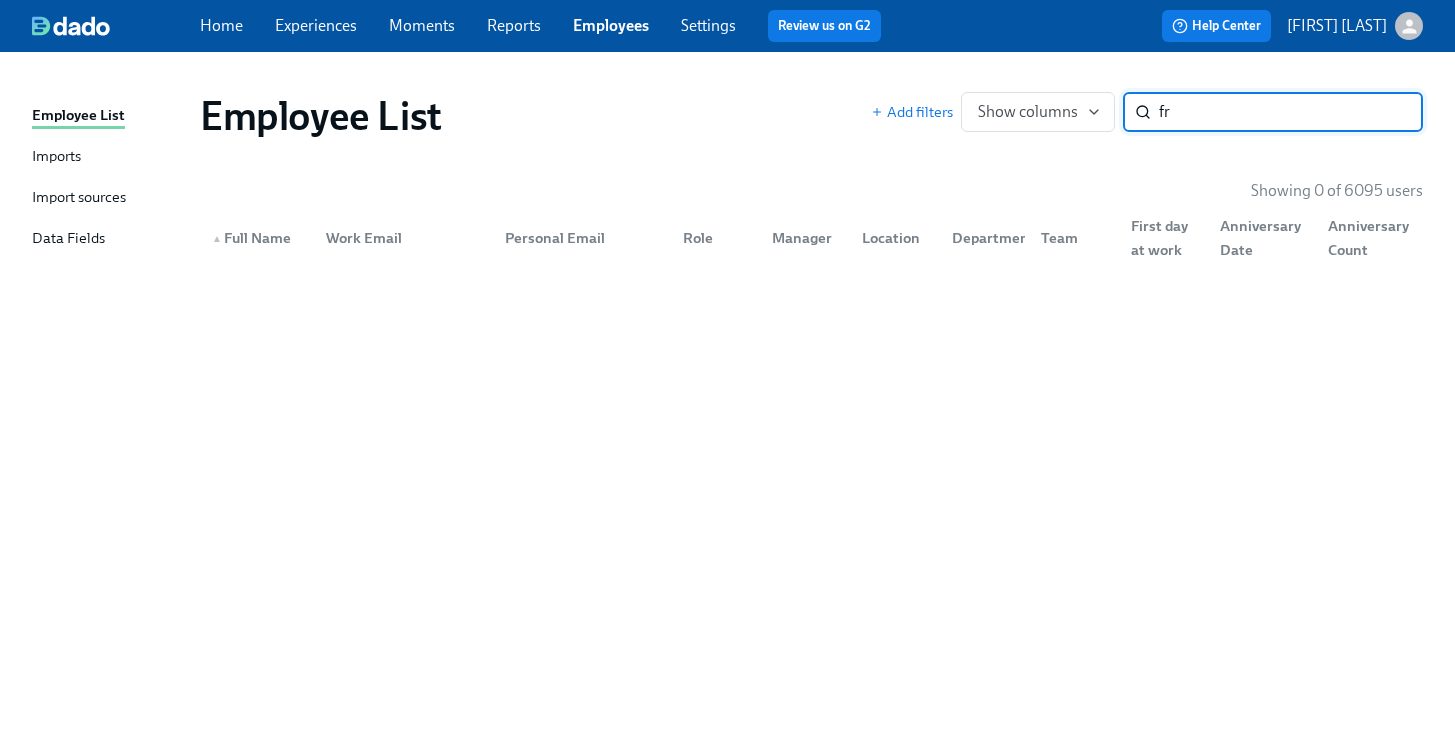 type on "f" 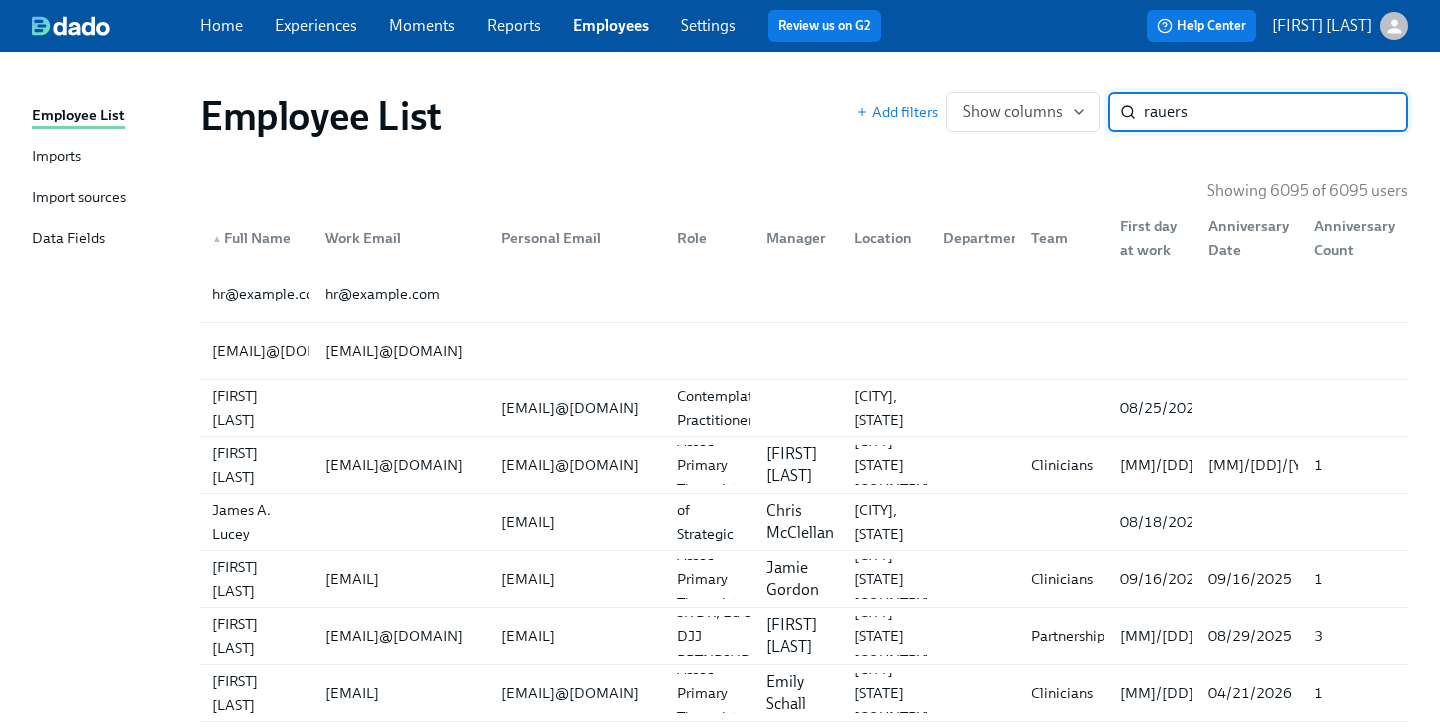 type on "rauers" 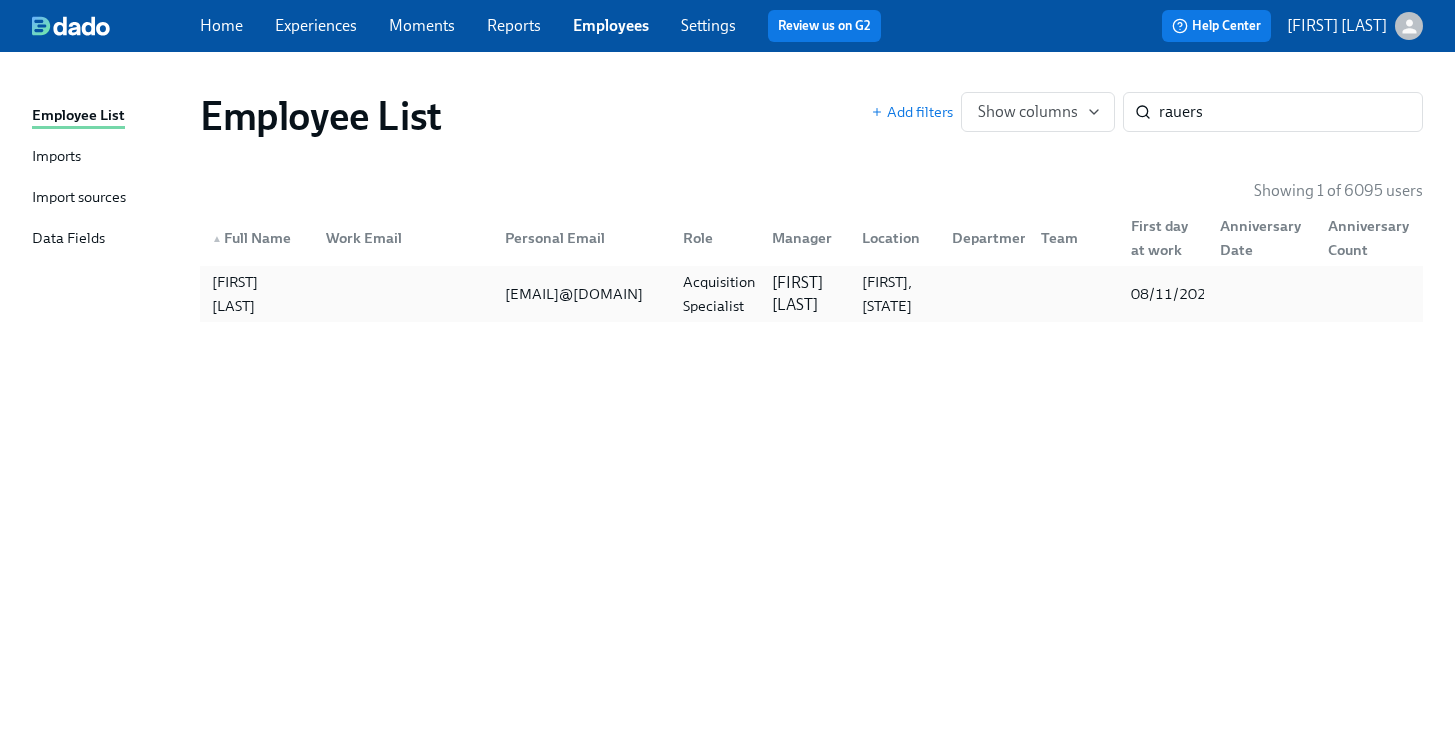 click on "[FIRST] [LAST]" at bounding box center (805, 294) 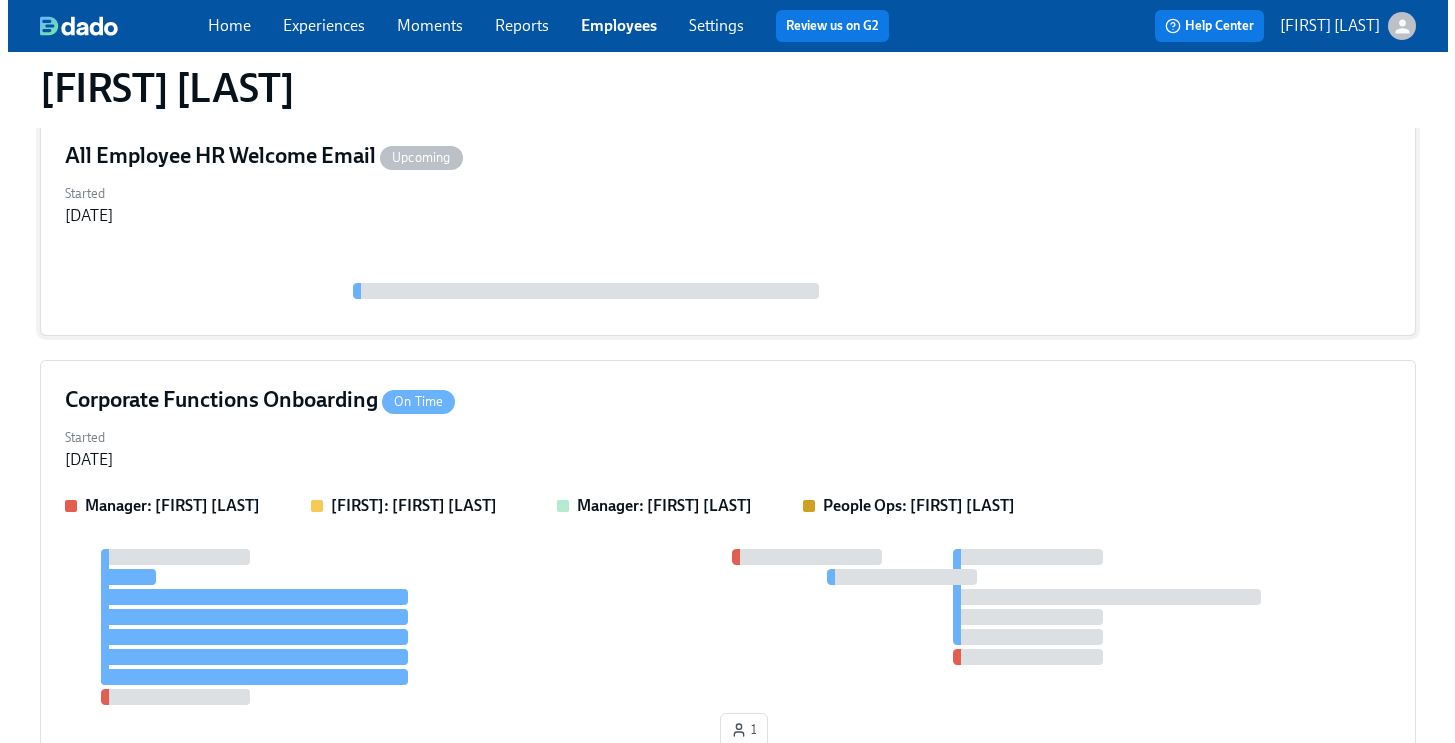 scroll, scrollTop: 273, scrollLeft: 0, axis: vertical 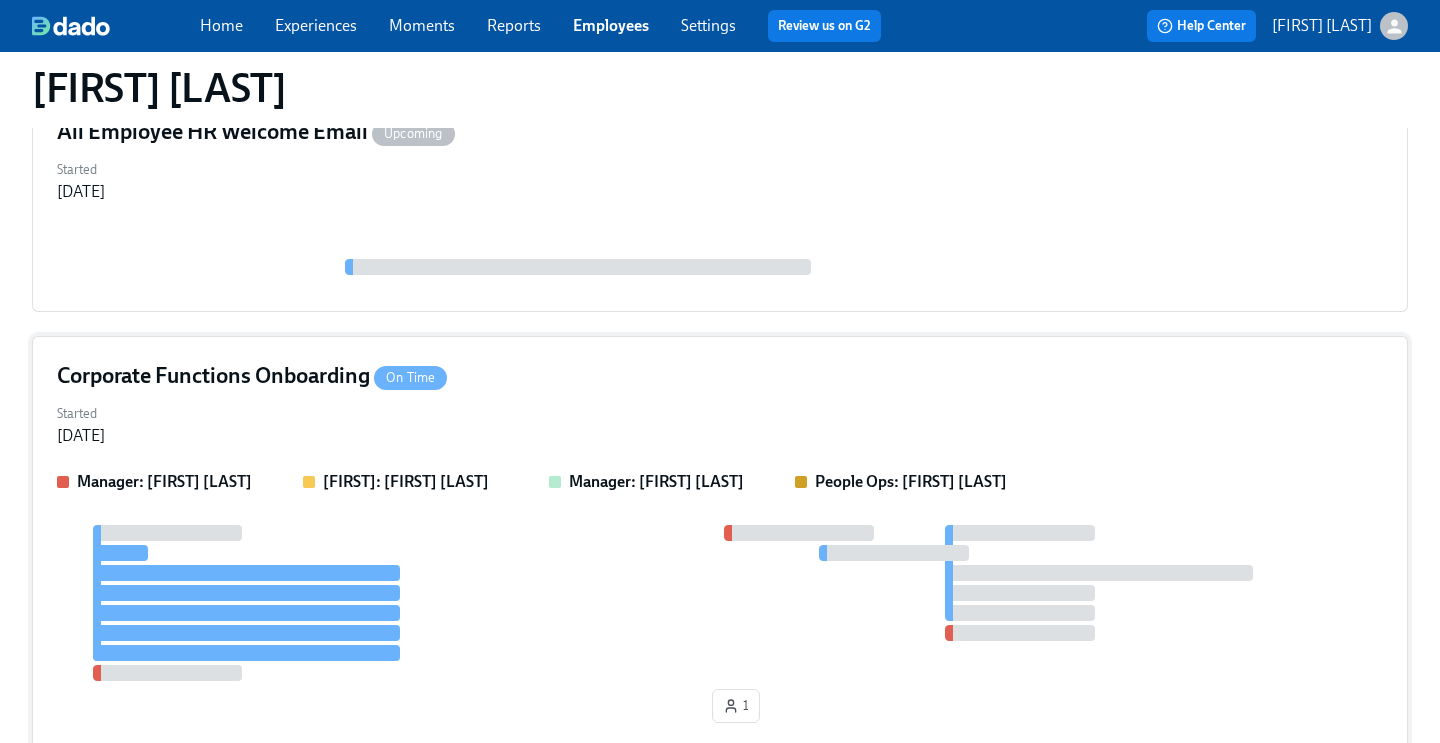 click on "Started [MONTH] [DD], [YYYY]" at bounding box center [720, 423] 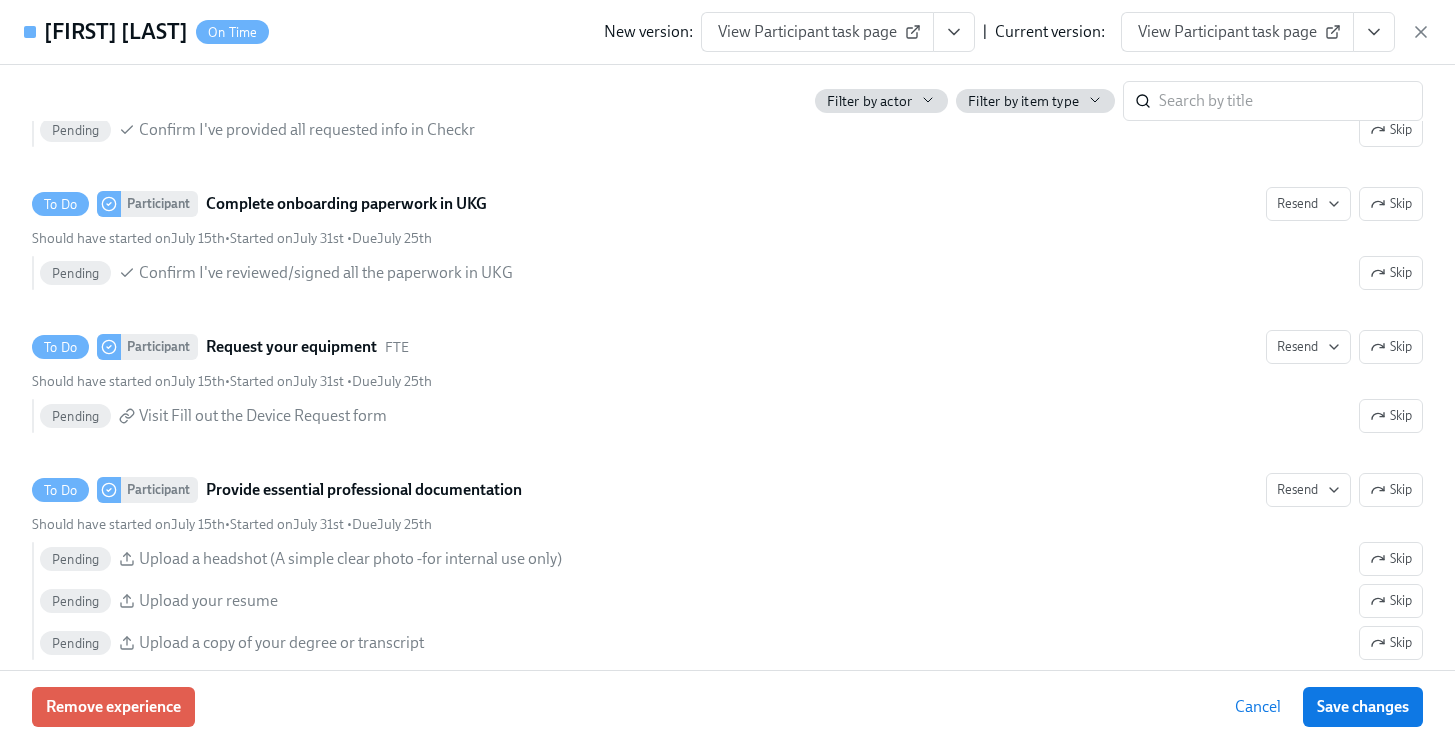 scroll, scrollTop: 1200, scrollLeft: 0, axis: vertical 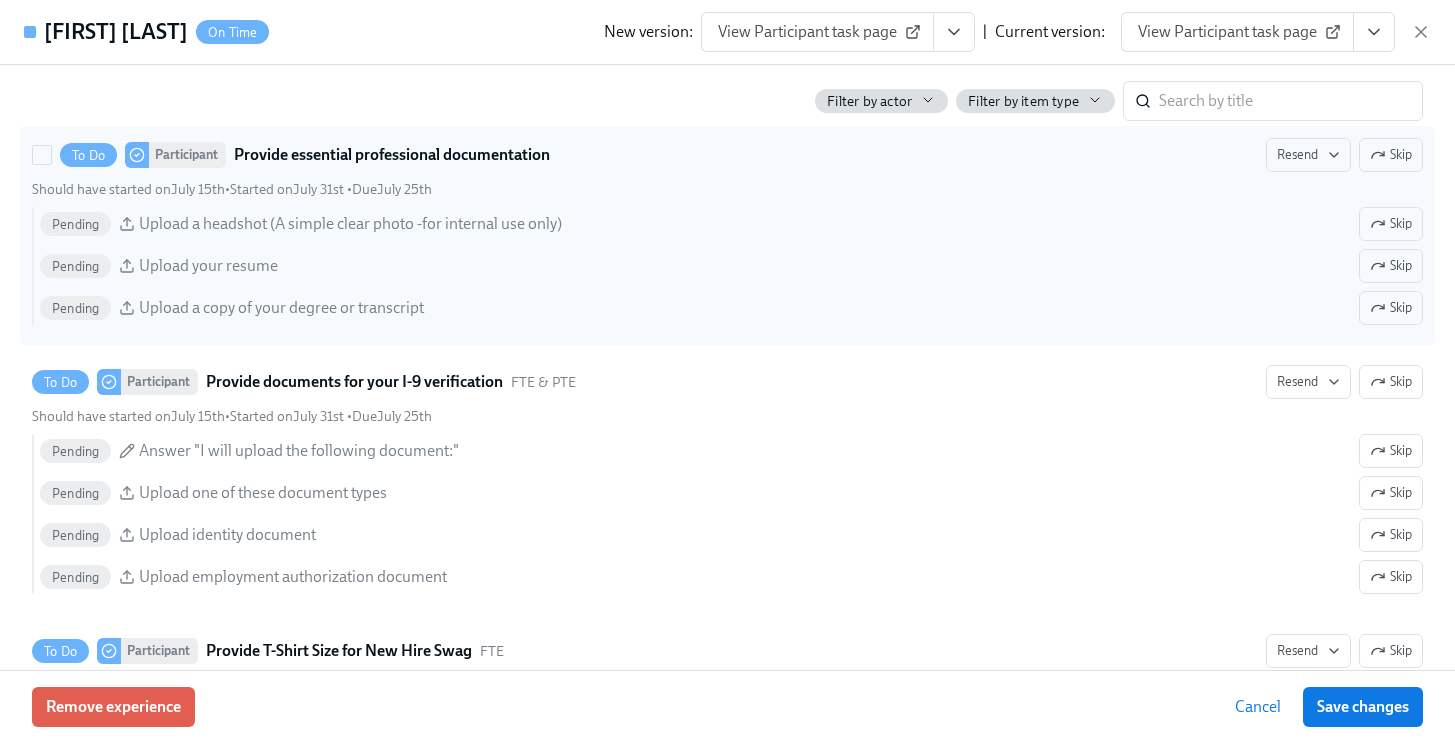 click on "Should have started on  [MONTH] [DD]  •  Started on  [MONTH] [DD]   •  Due  [MONTH] [DD]" at bounding box center (727, 189) 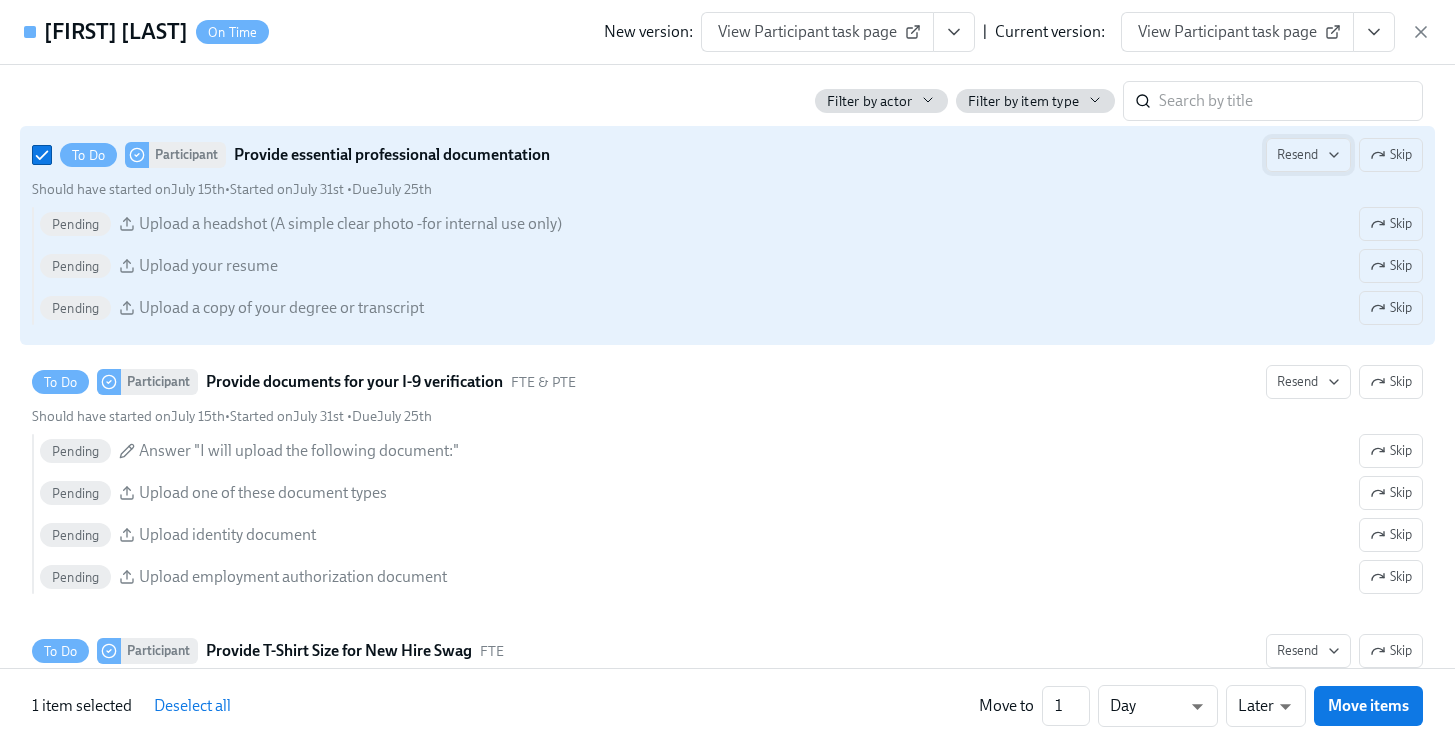 click on "Resend" at bounding box center (1308, 155) 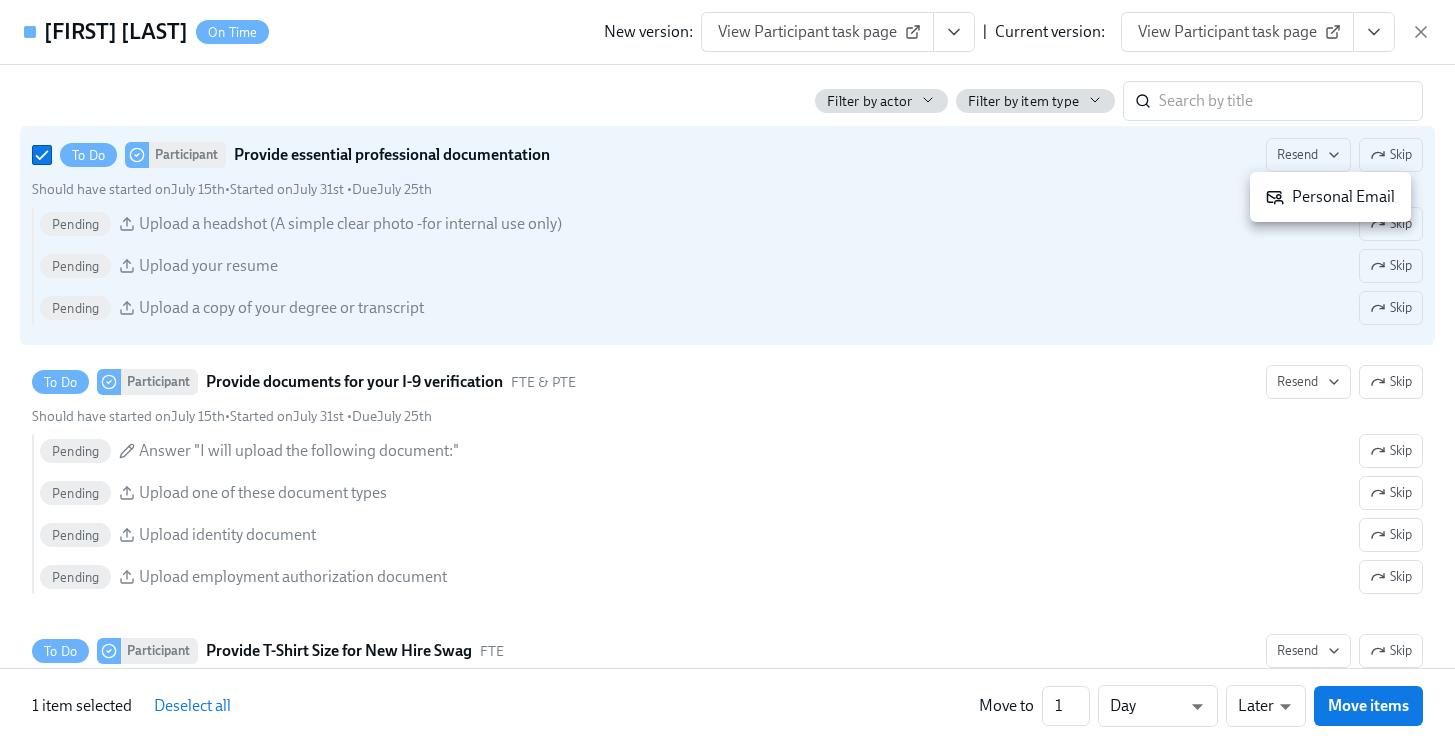 click on "Personal Email" at bounding box center (1330, 197) 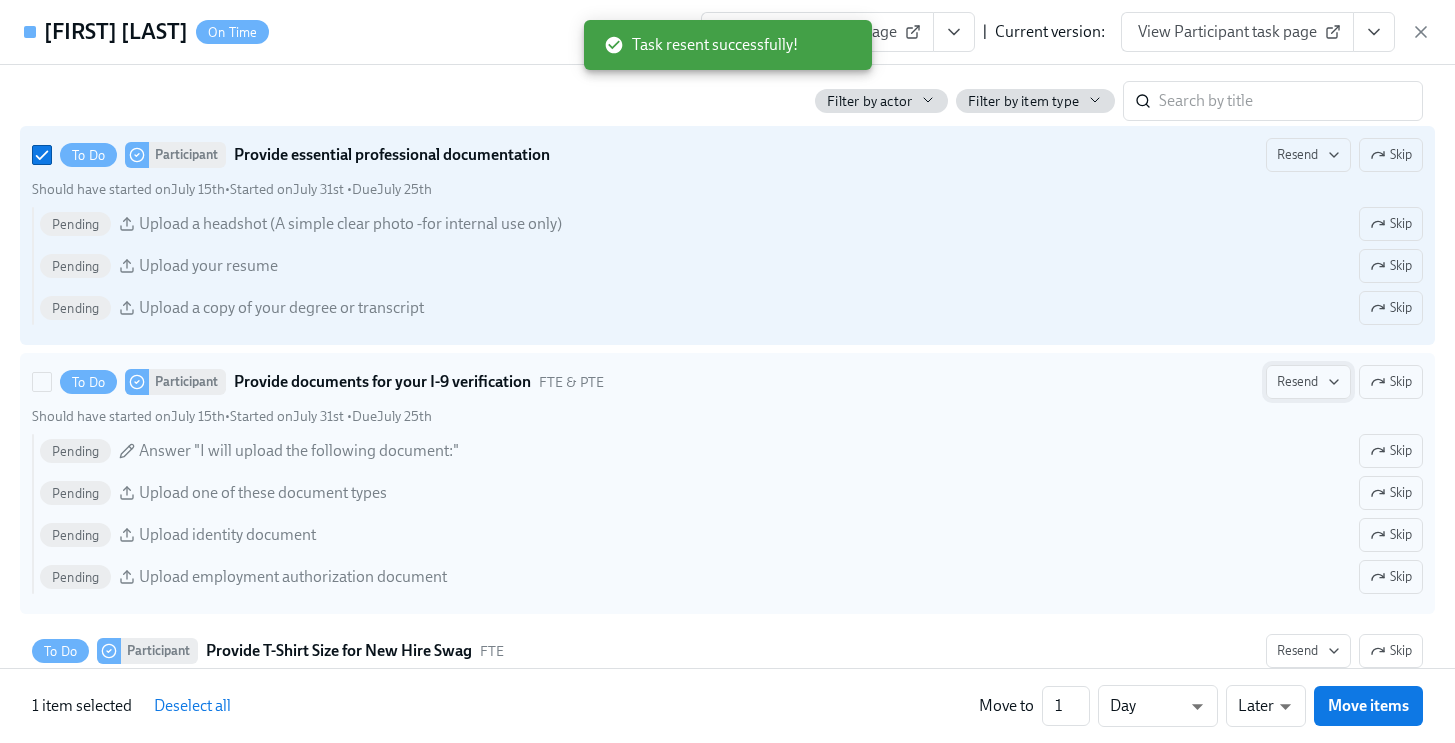 click on "Resend" at bounding box center [1308, 382] 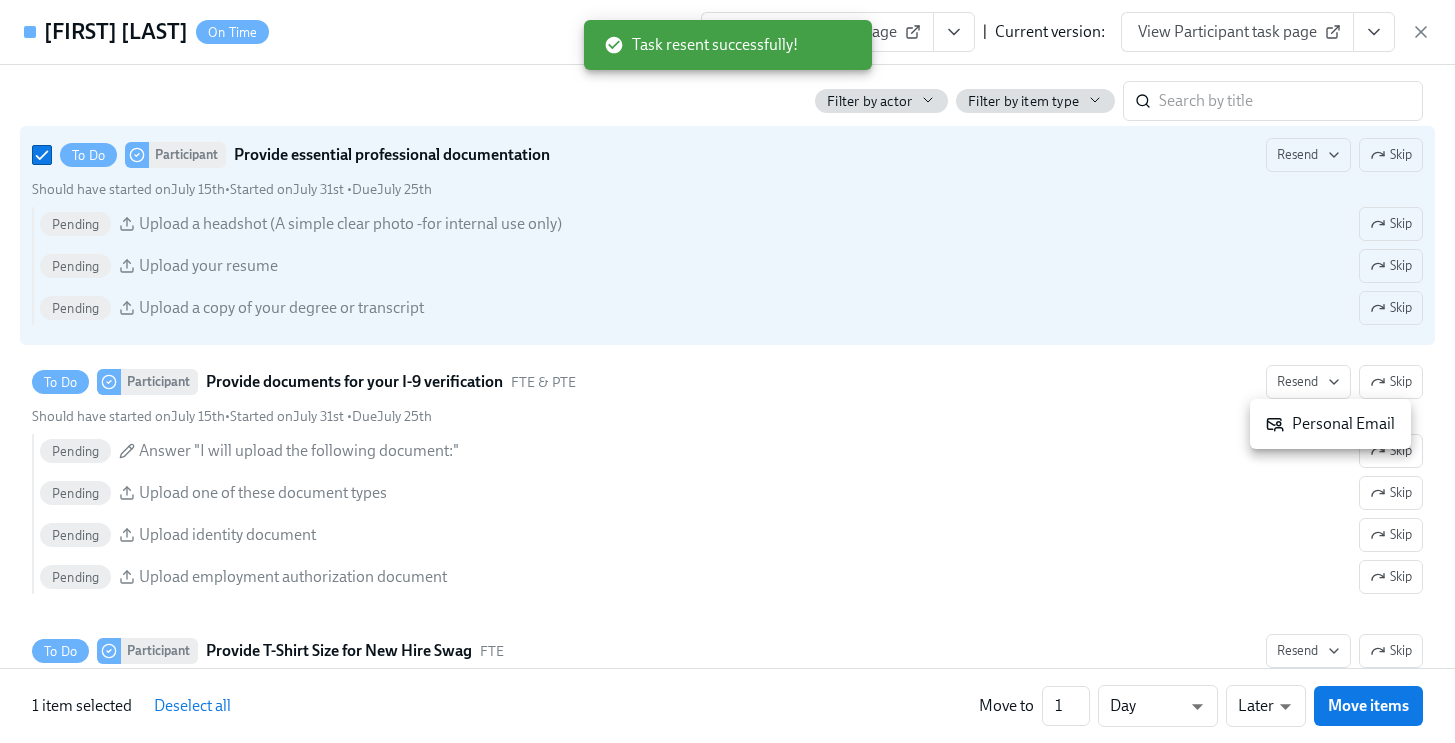 click on "Personal Email" at bounding box center (1330, 424) 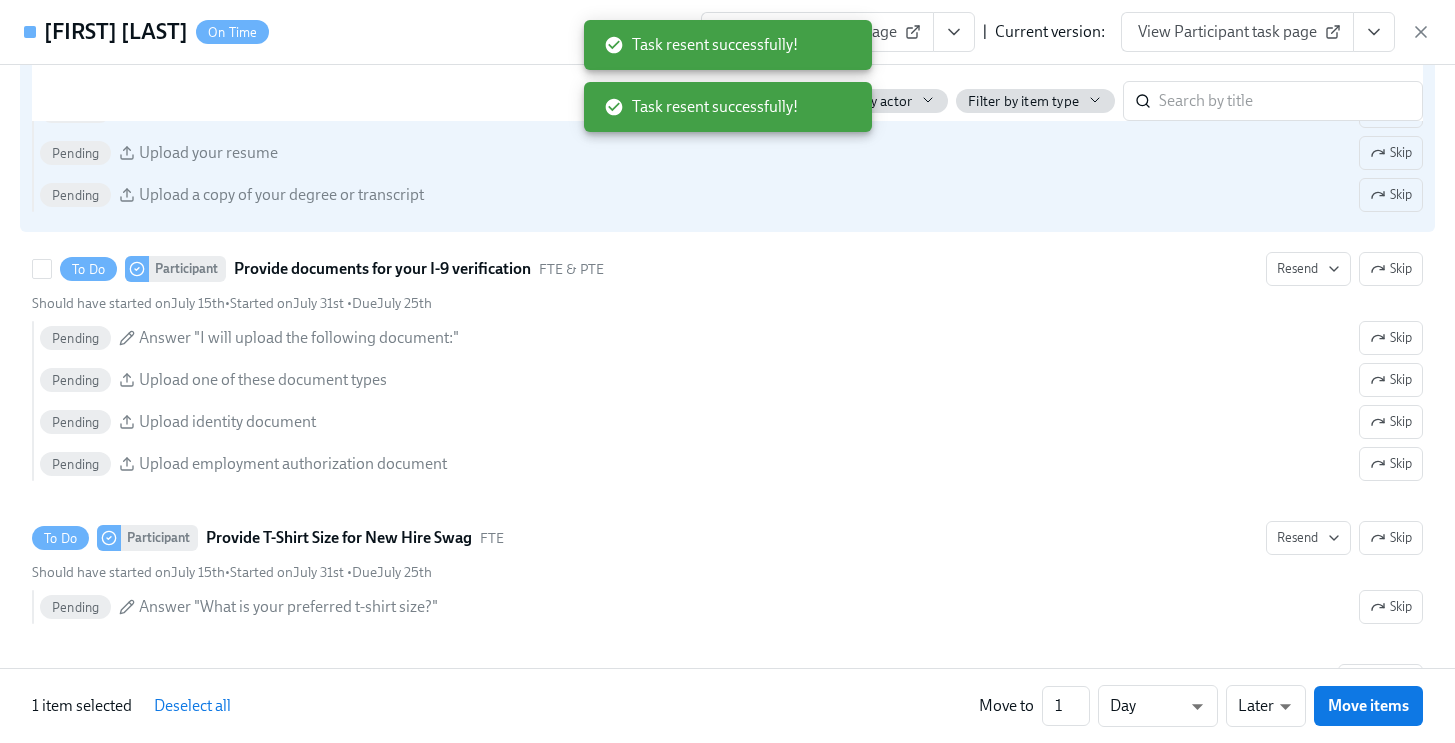 scroll, scrollTop: 1417, scrollLeft: 0, axis: vertical 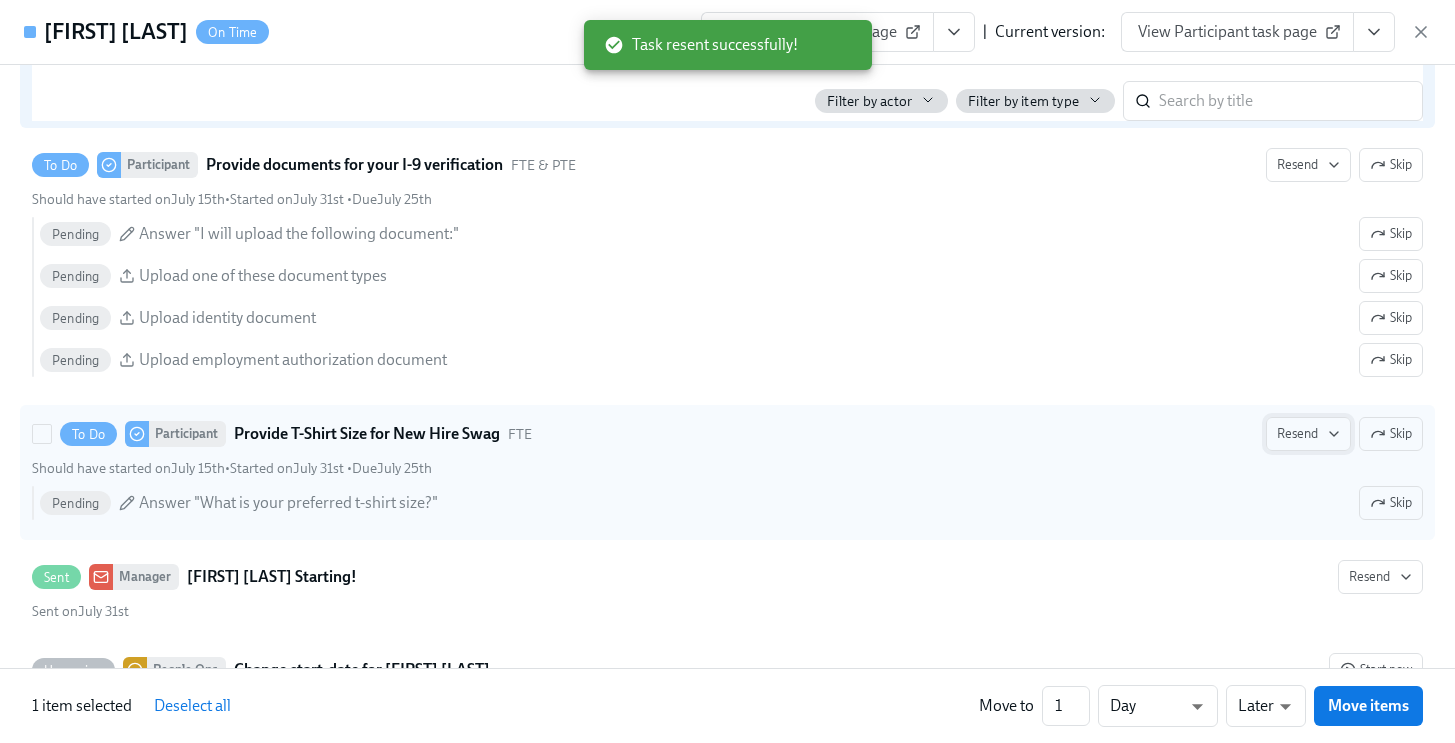 click on "Resend" at bounding box center [1308, 434] 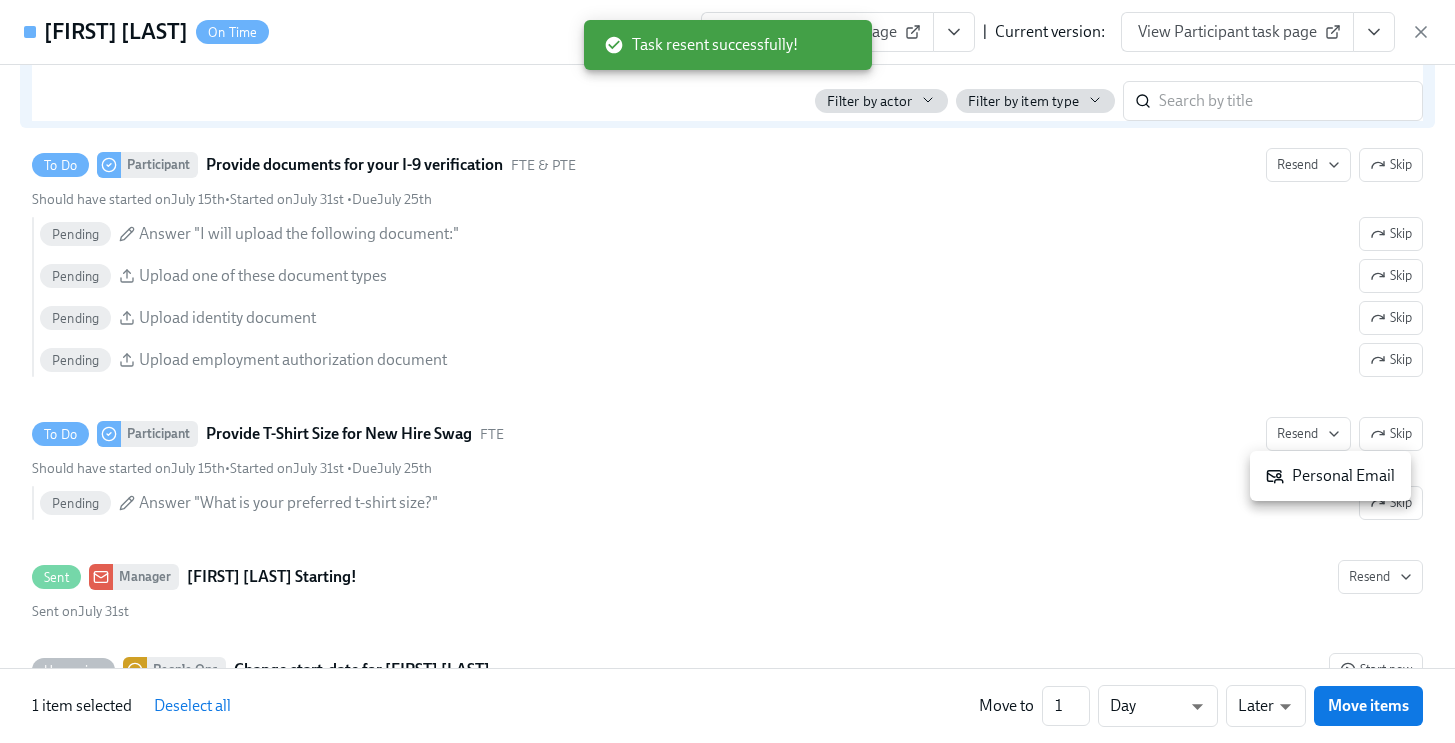 click on "Personal Email" at bounding box center [1330, 476] 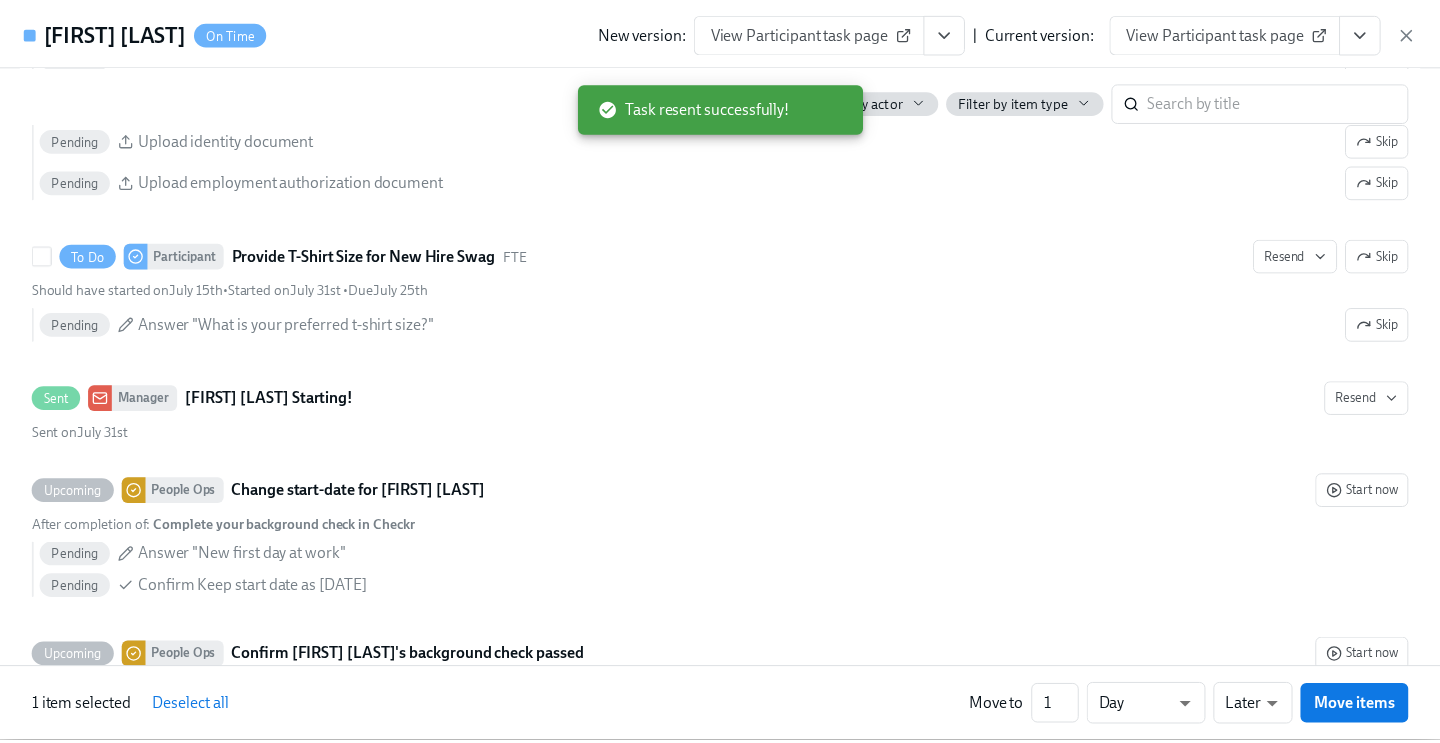 scroll, scrollTop: 1651, scrollLeft: 0, axis: vertical 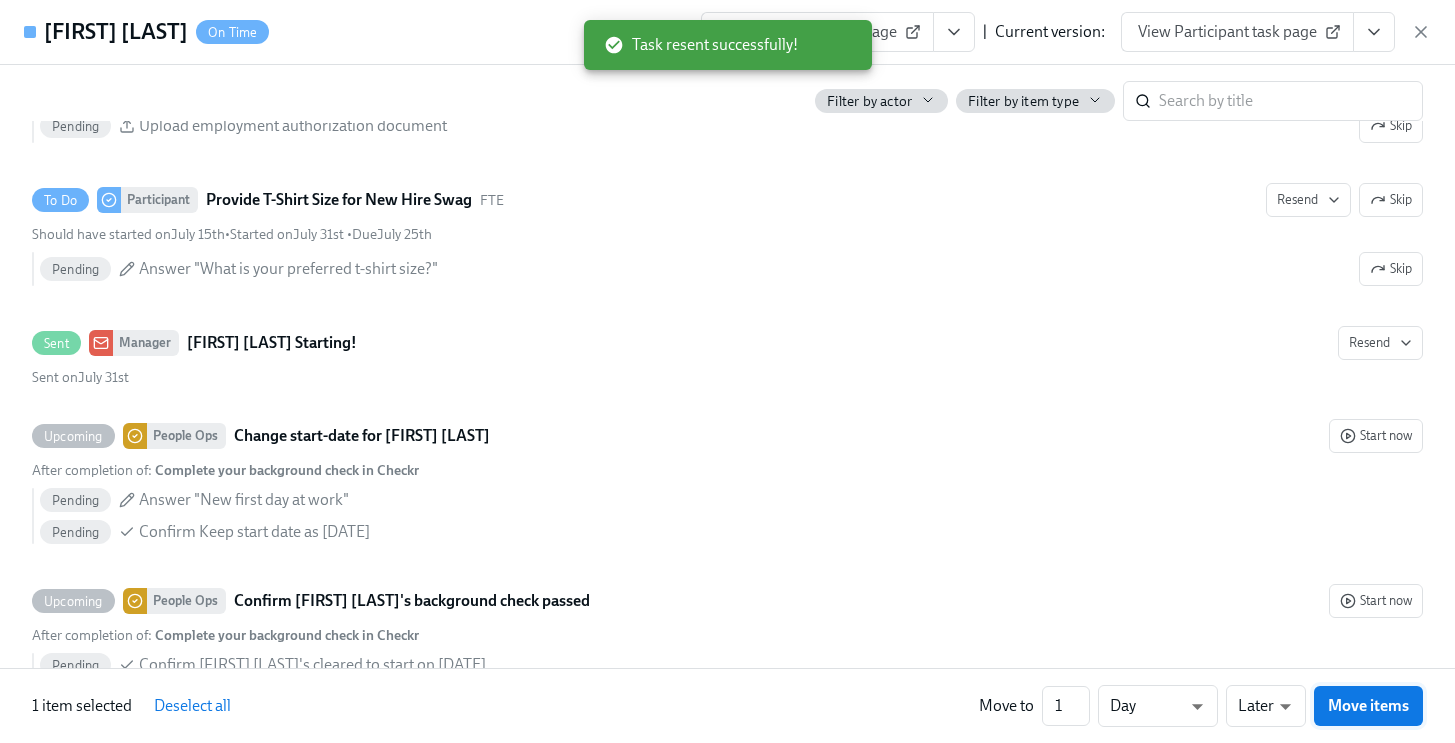 click on "Move items" at bounding box center [1368, 706] 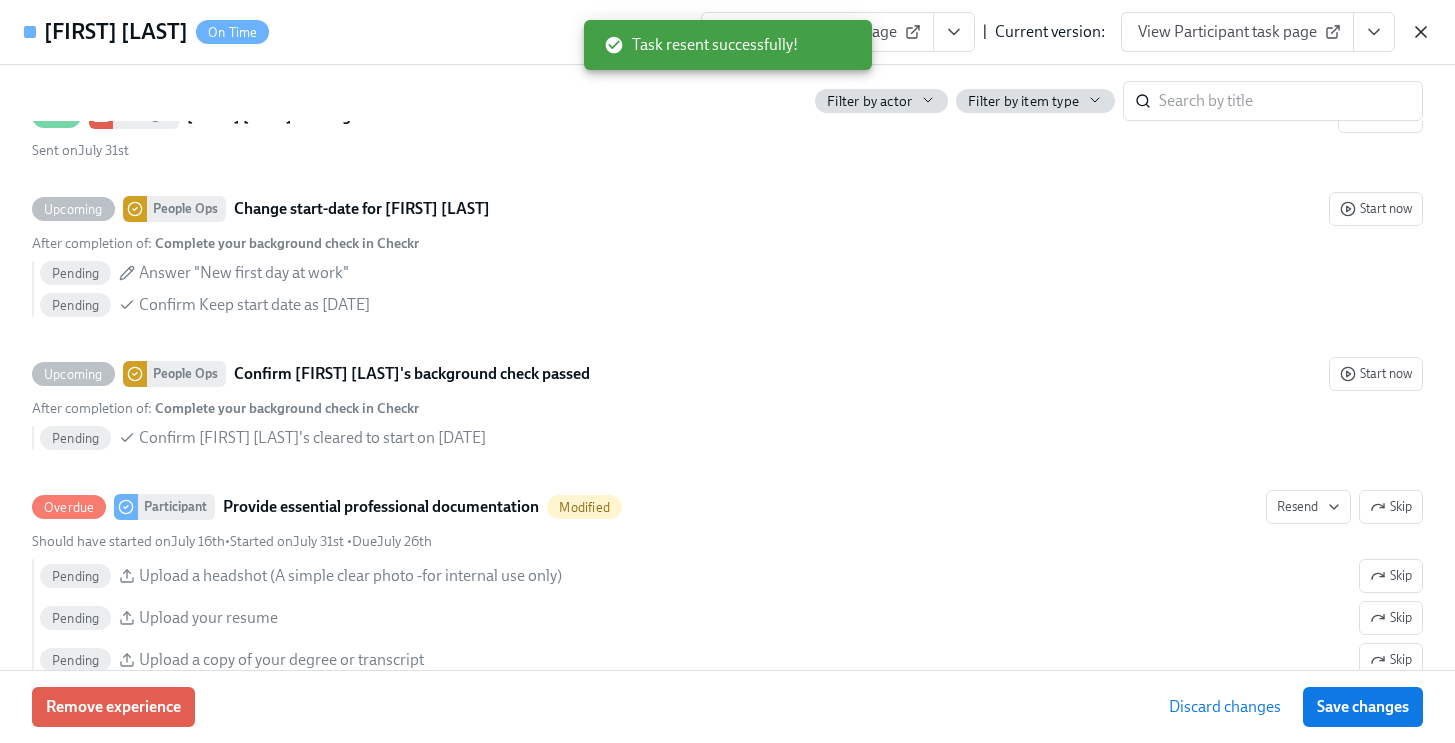 click 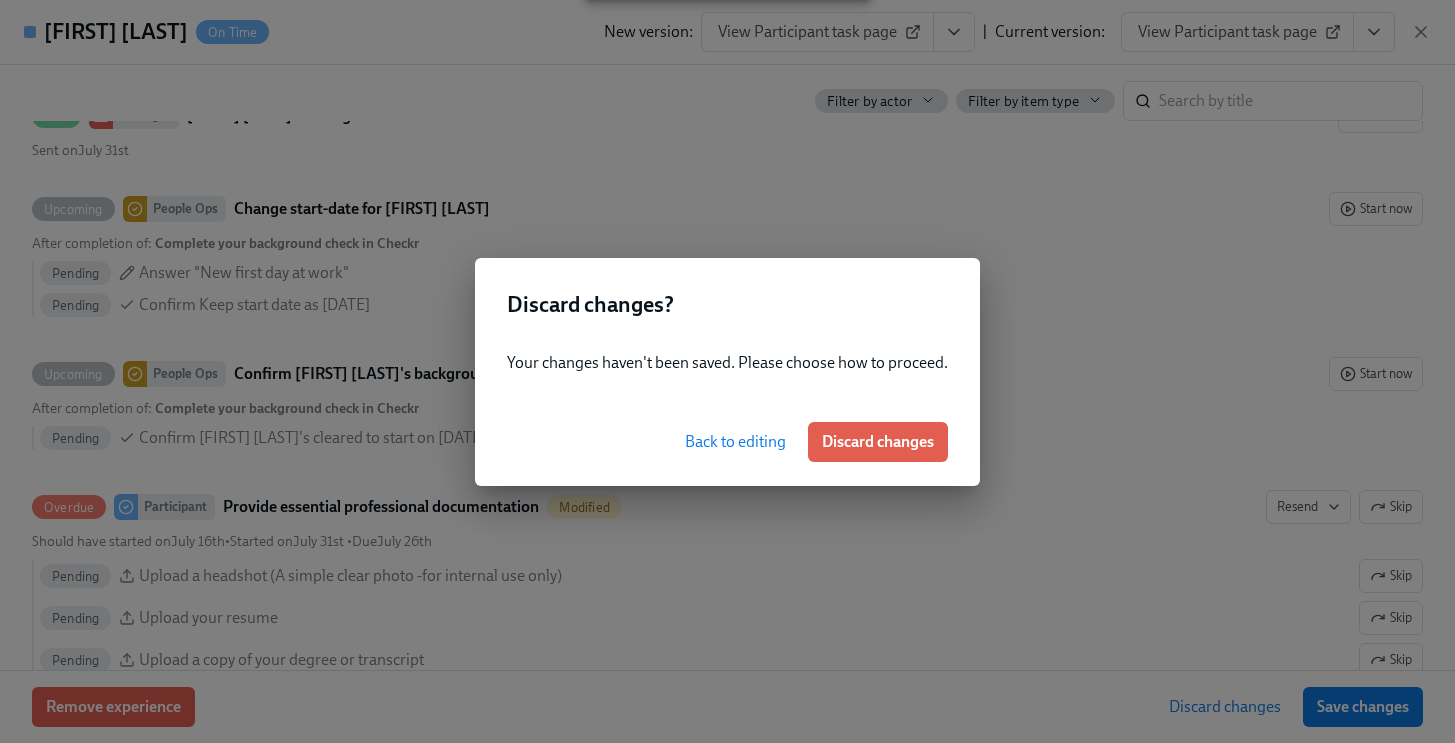 click on "Back to editing" at bounding box center (735, 442) 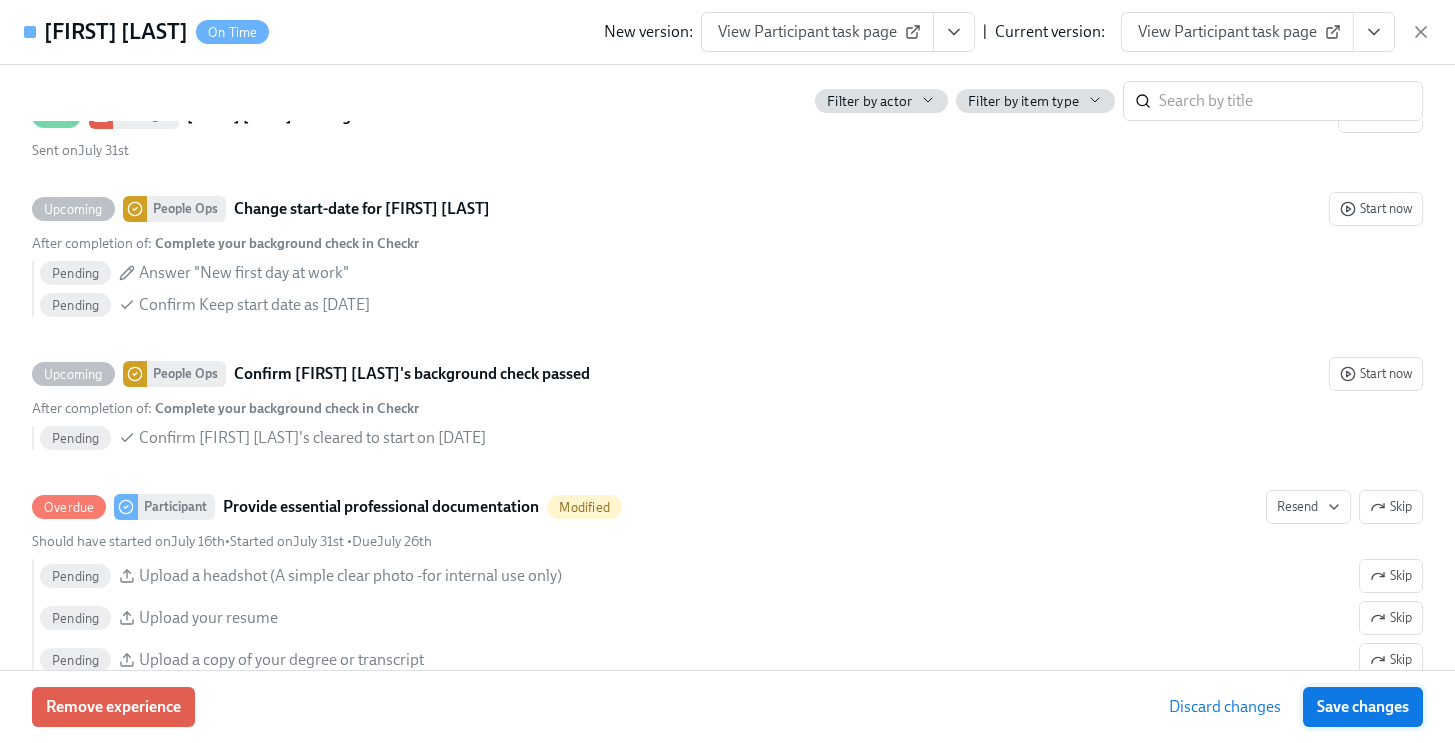 click on "Save changes" at bounding box center (1363, 707) 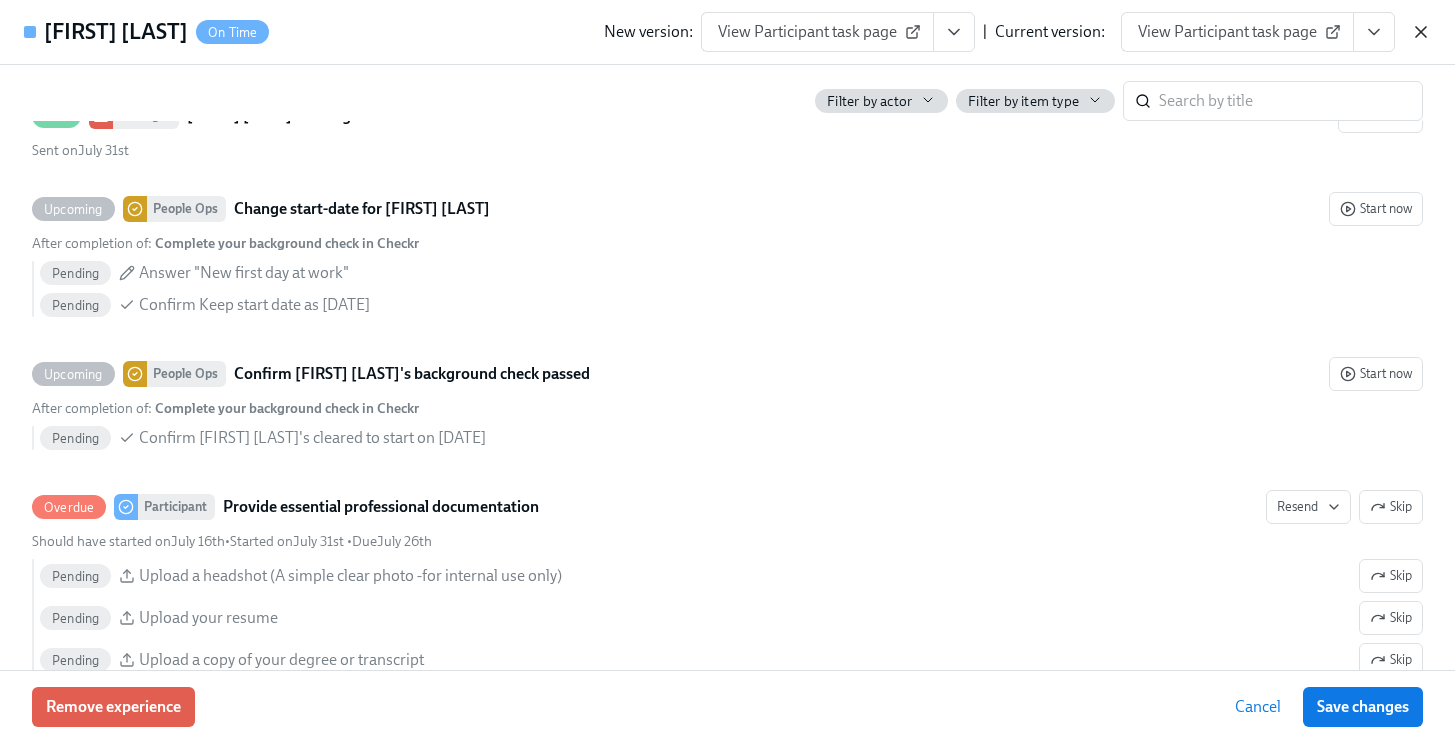 click 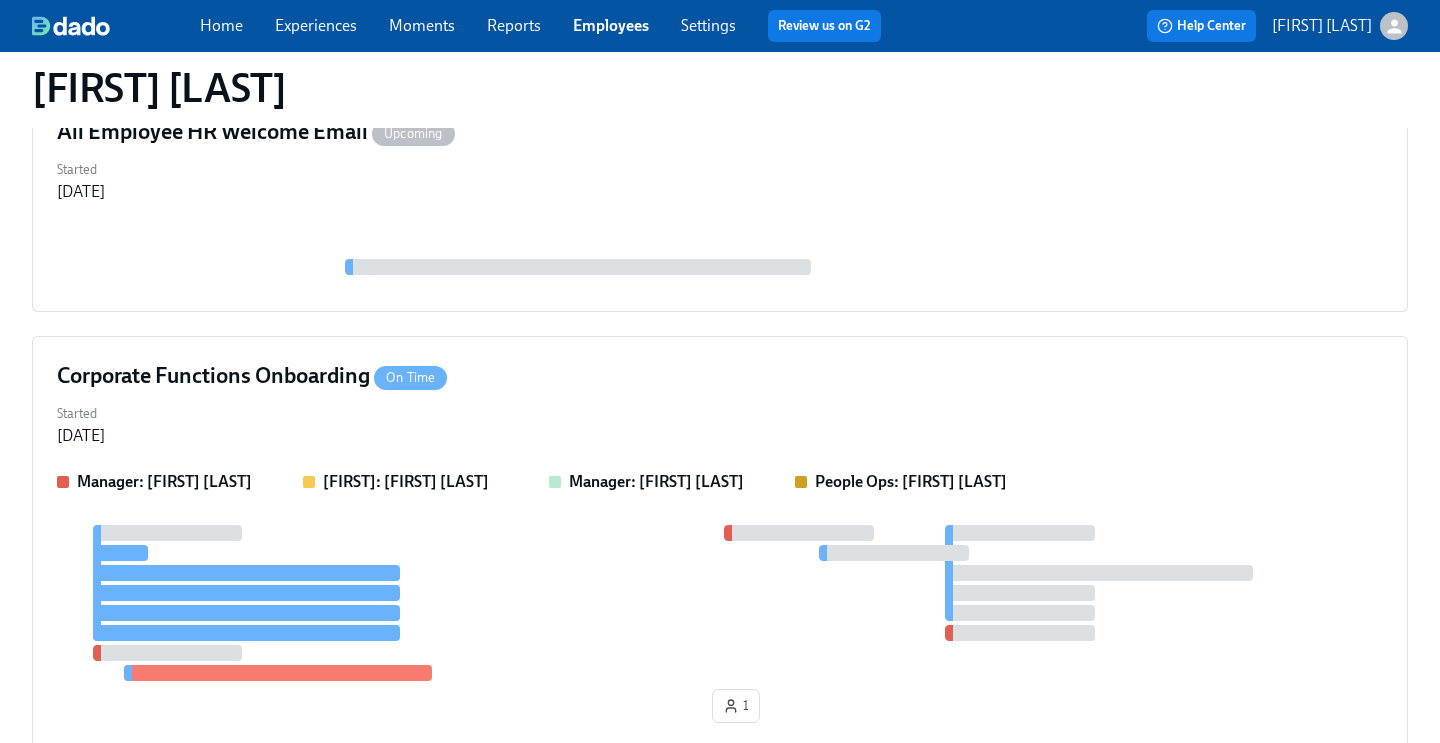 click on "Employees" at bounding box center (611, 25) 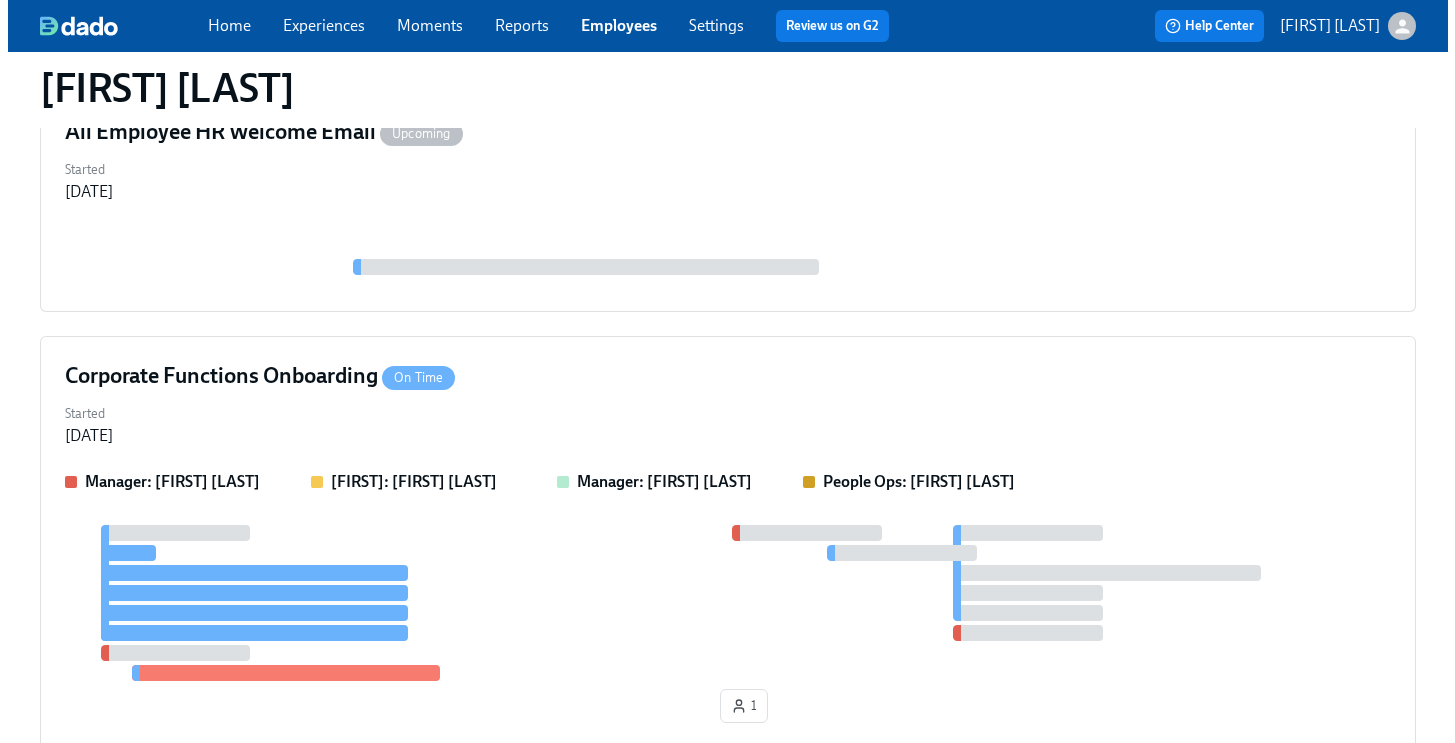 scroll, scrollTop: 0, scrollLeft: 0, axis: both 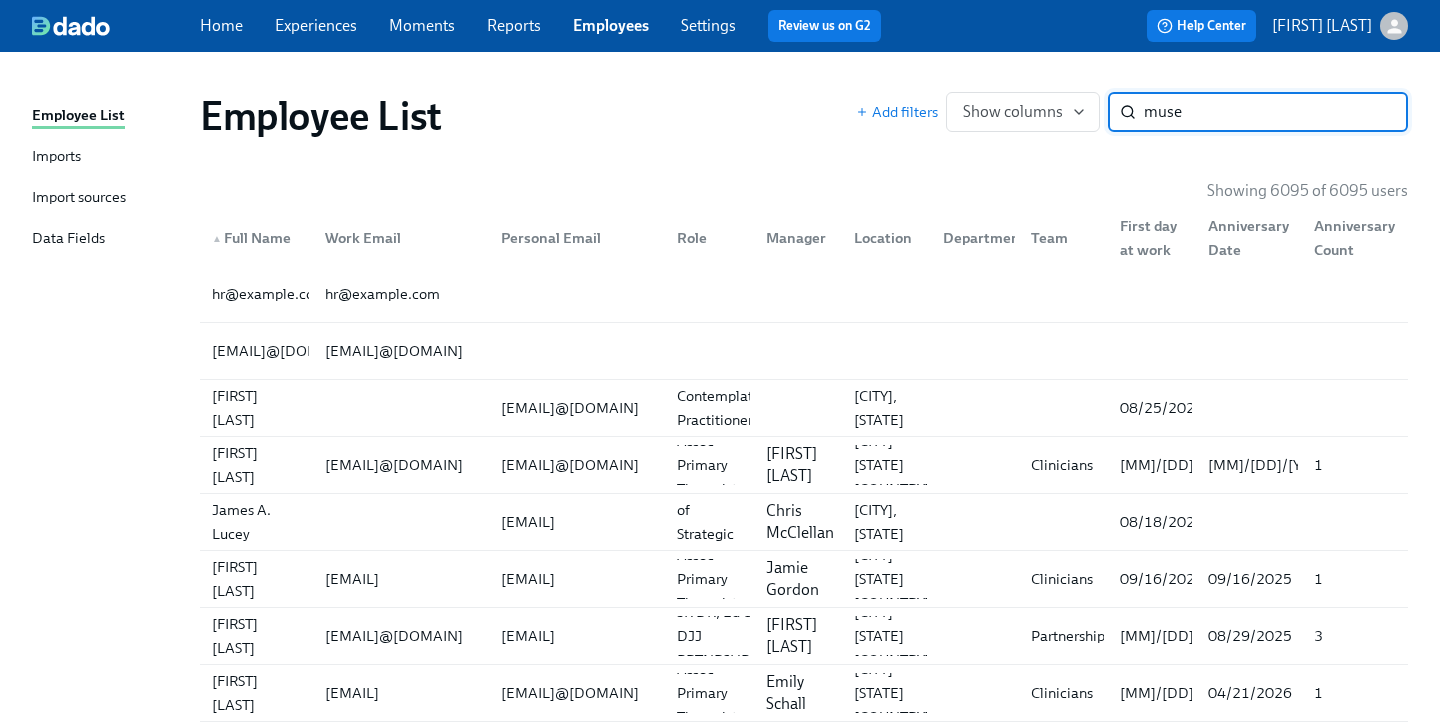 type on "muse" 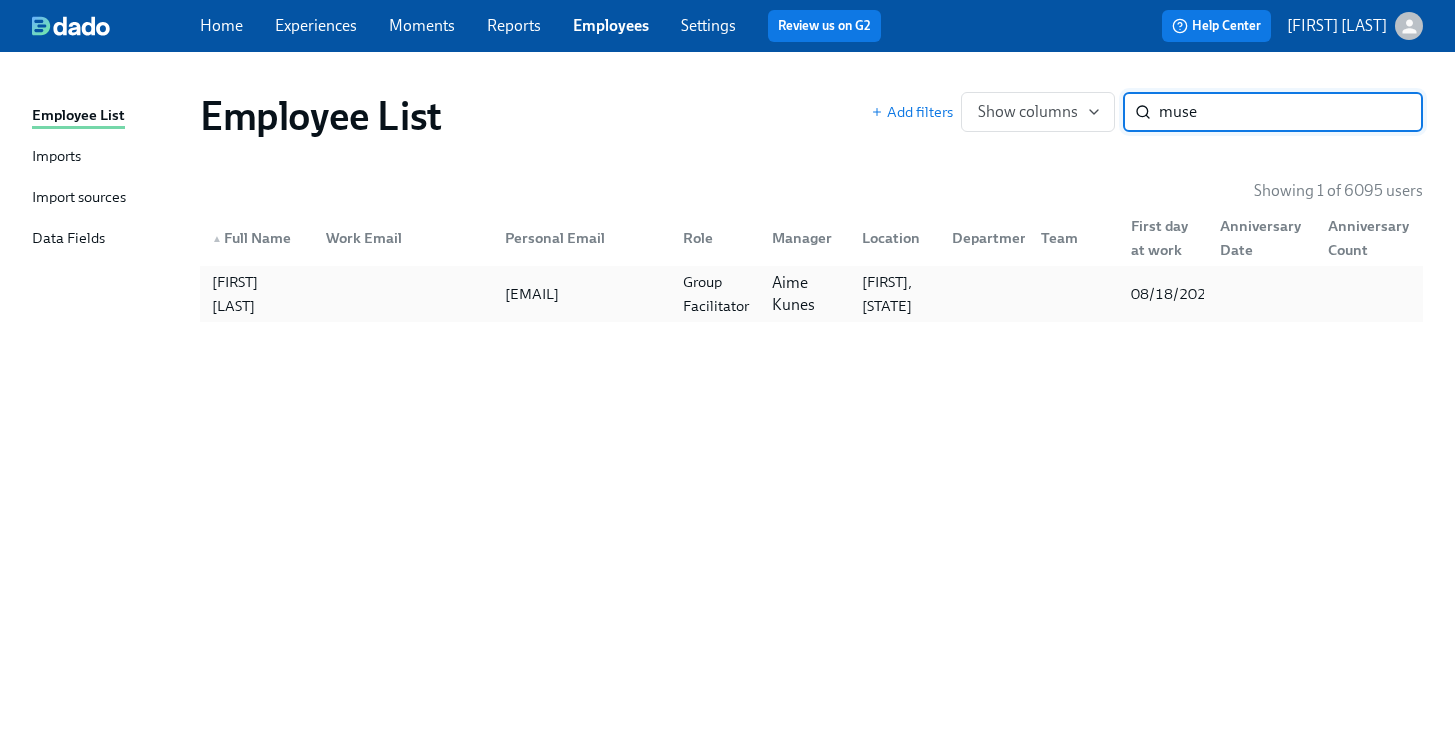 click on "Group Facilitator" at bounding box center (716, 294) 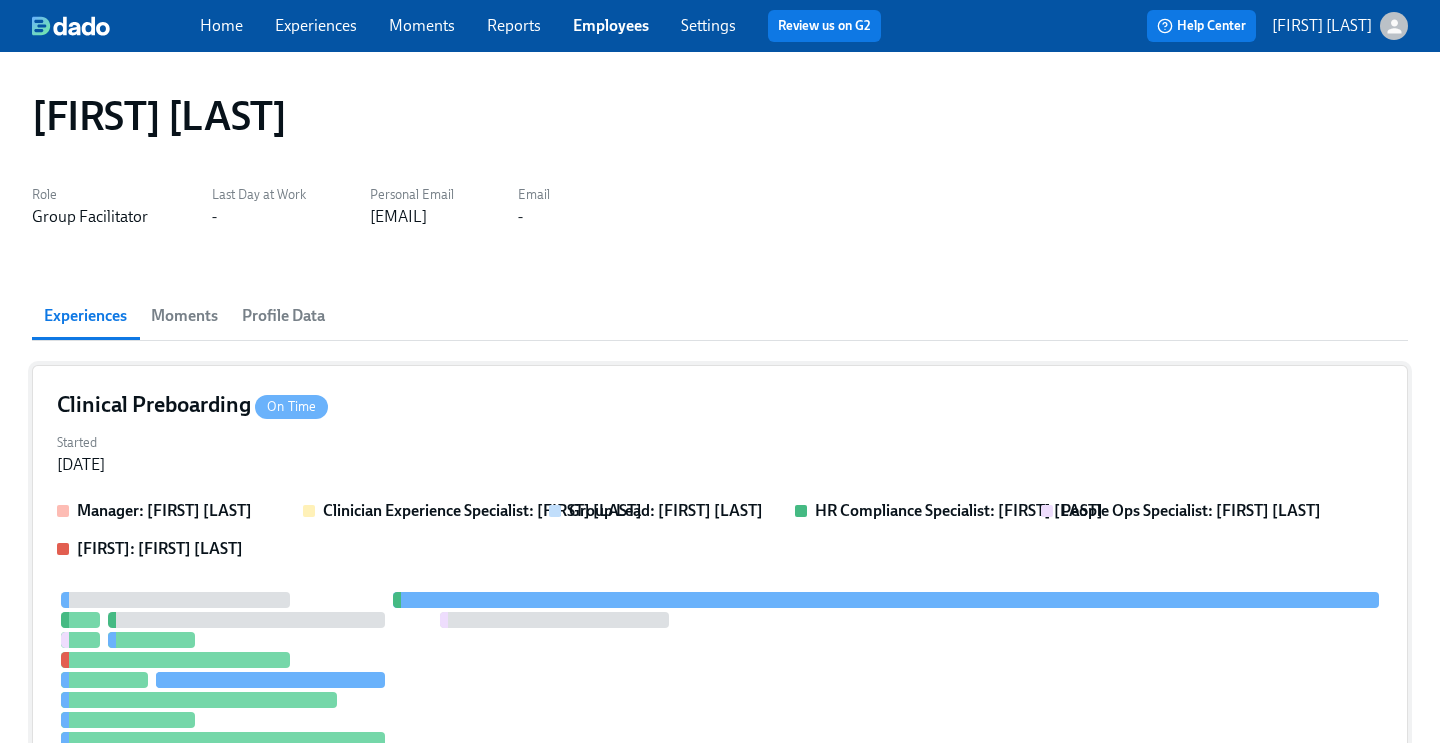 click on "Started [DATE]" at bounding box center (720, 452) 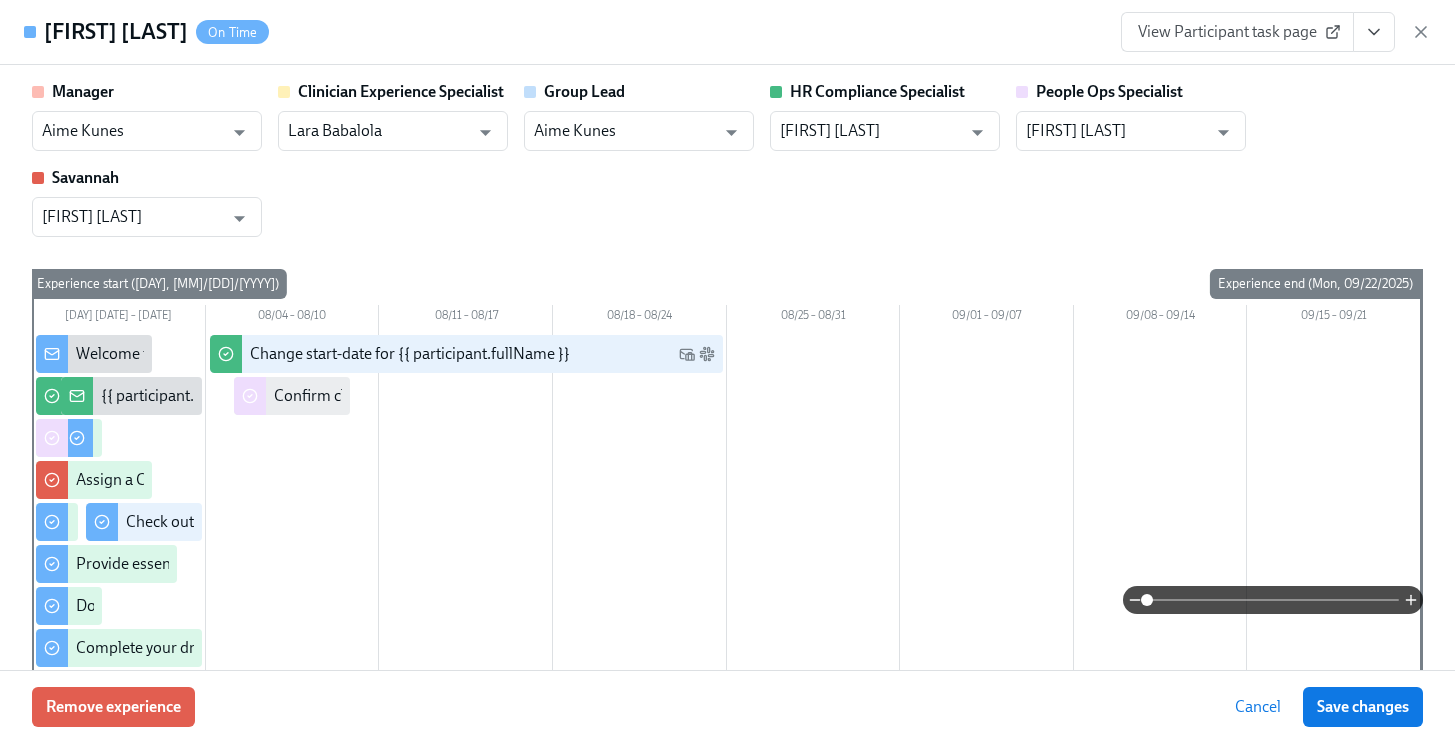 click 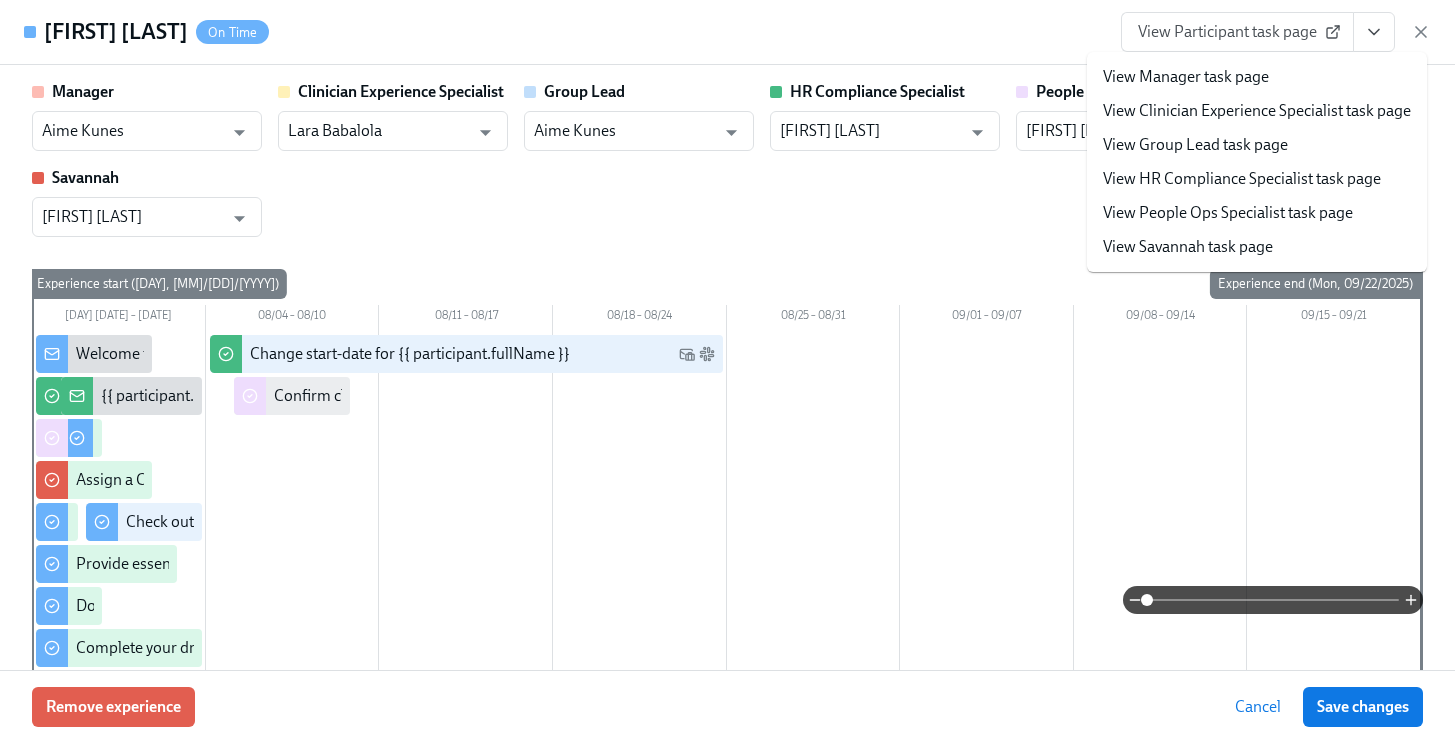 click on "View People Ops Specialist task page" at bounding box center [1228, 213] 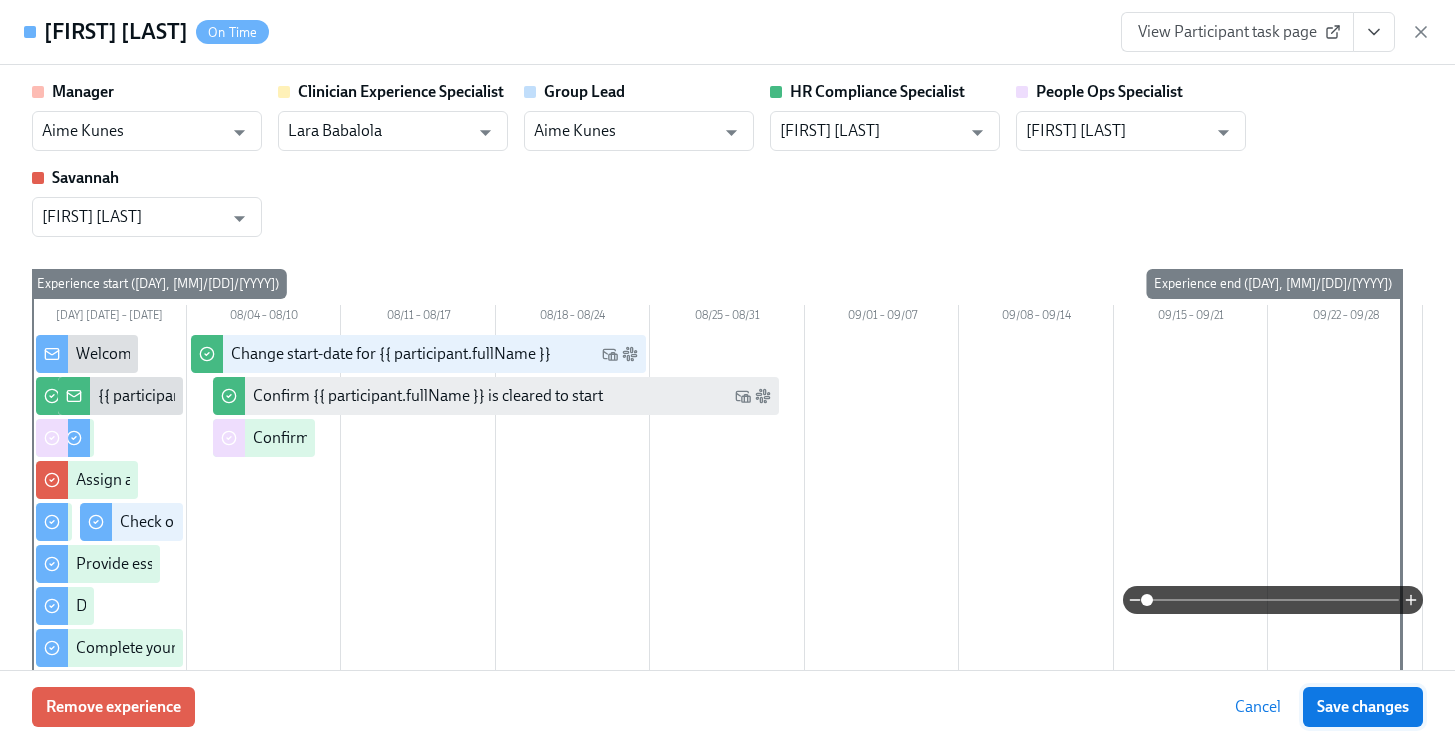 click on "Save changes" at bounding box center [1363, 707] 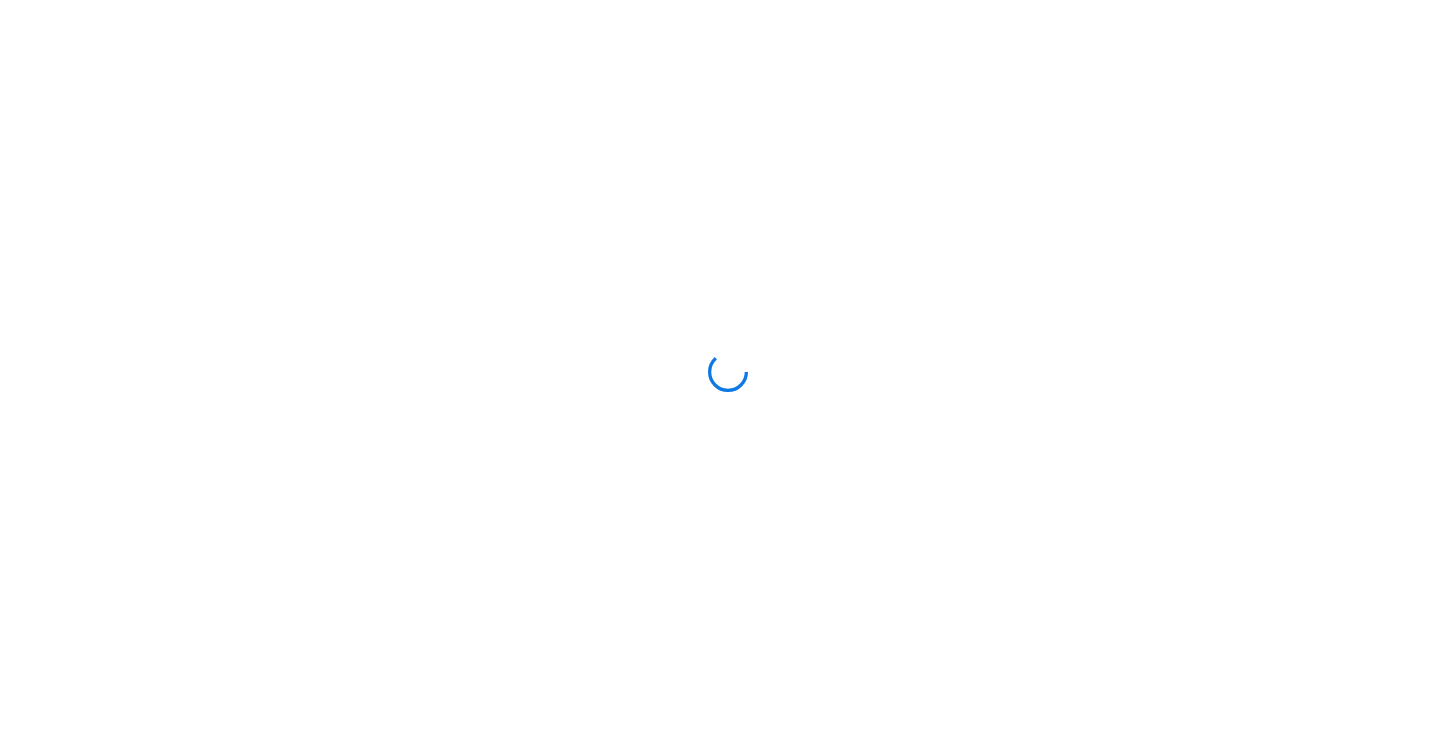scroll, scrollTop: 0, scrollLeft: 0, axis: both 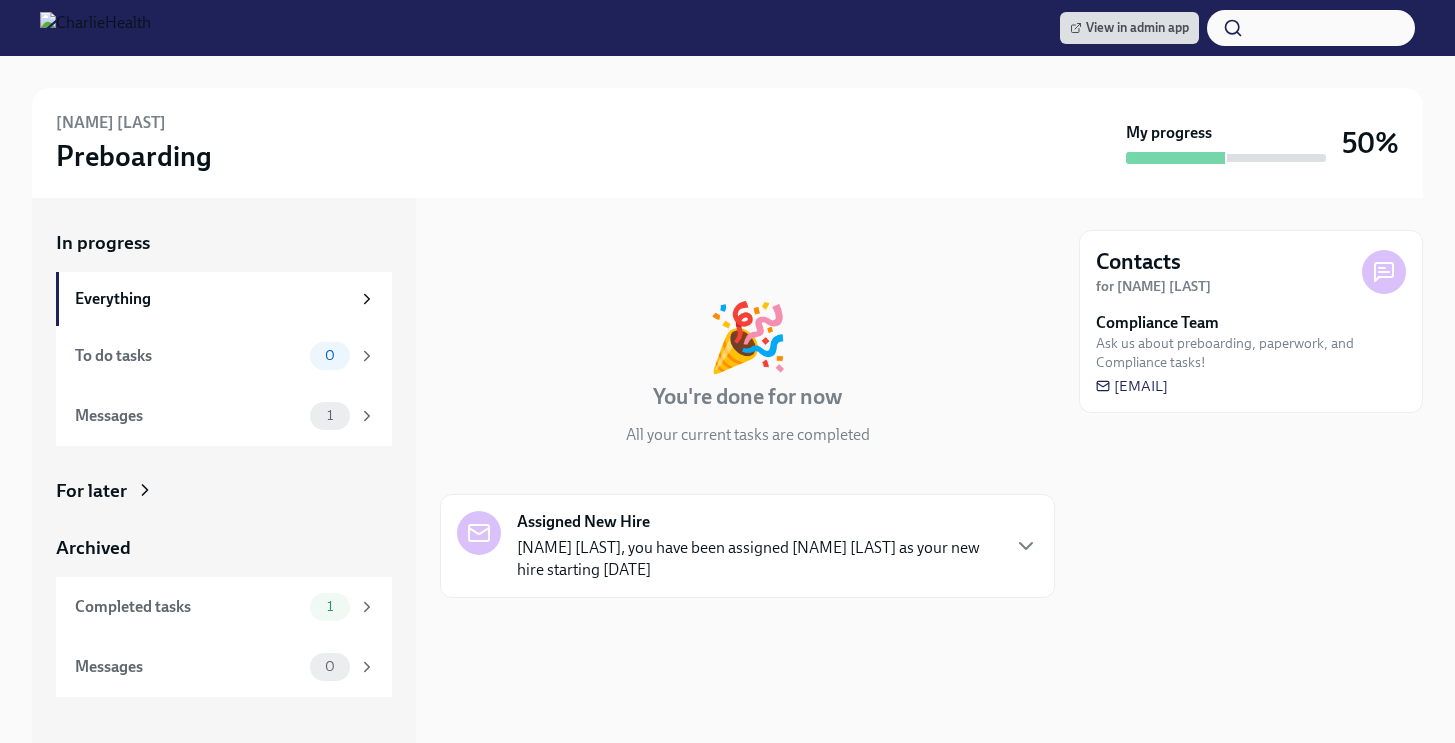 click on "For later" at bounding box center [224, 491] 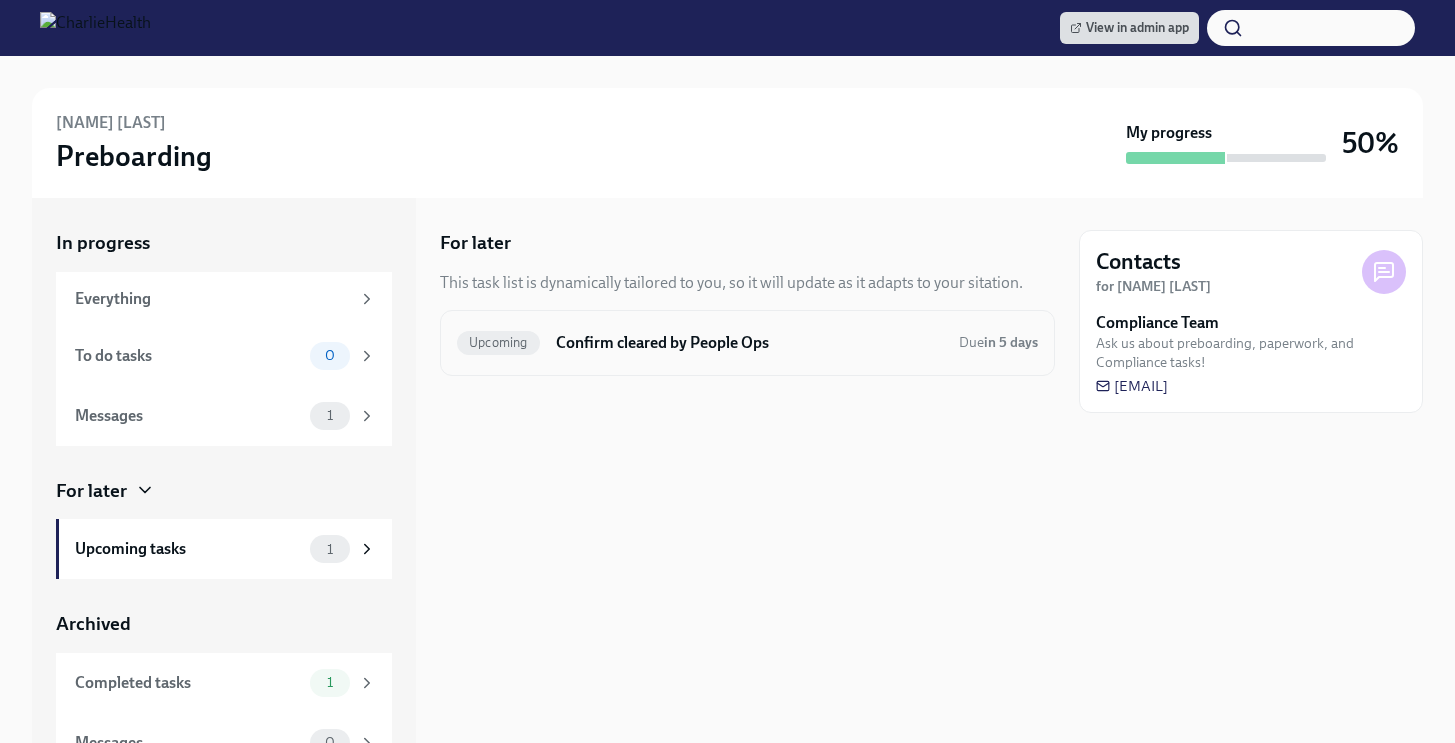 click on "Upcoming Confirm cleared by People Ops Due  in 5 days" at bounding box center [747, 343] 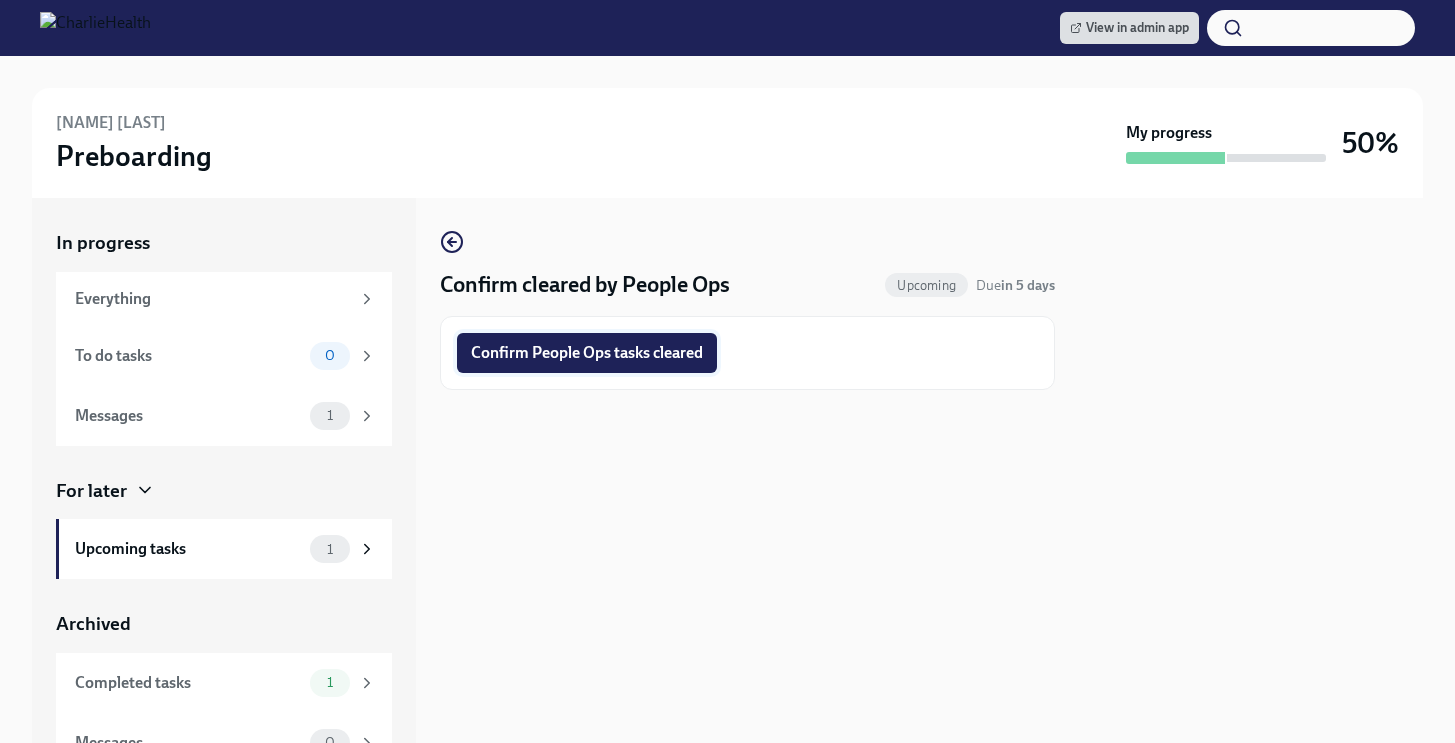 click on "Confirm People Ops tasks cleared" at bounding box center [587, 353] 